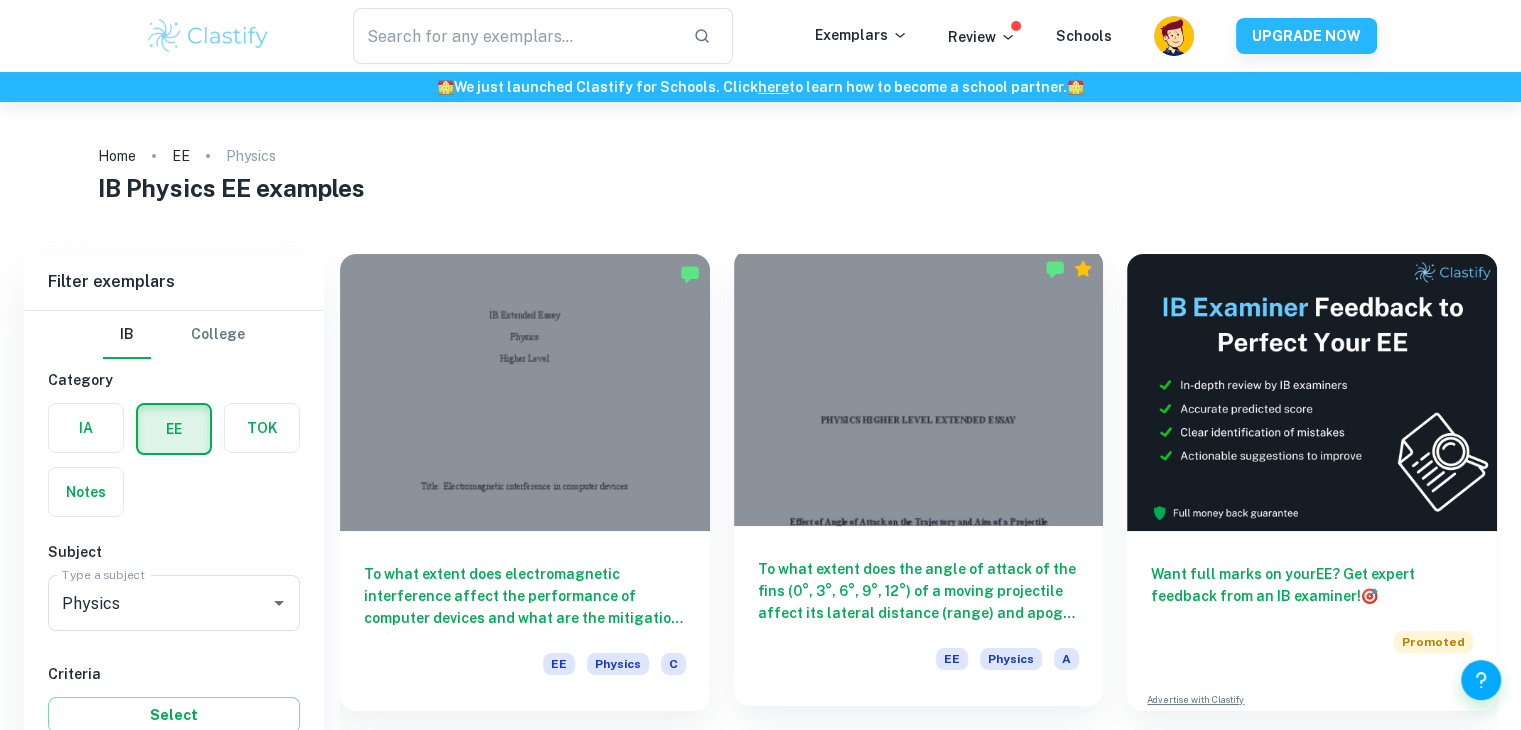 scroll, scrollTop: 148, scrollLeft: 0, axis: vertical 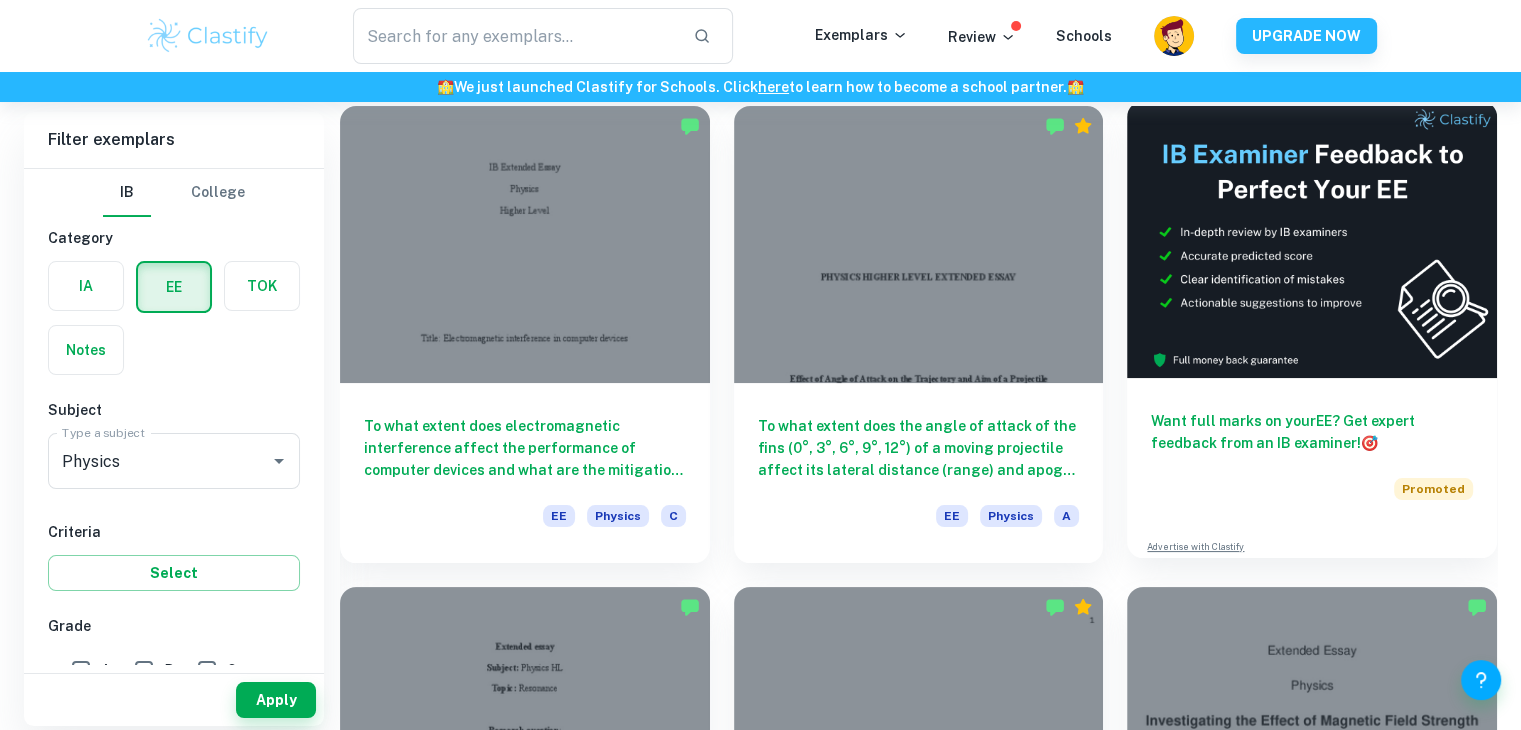 click on "Want full marks on your  EE ? Get expert feedback from an IB examiner!  🎯 Promoted" at bounding box center (1312, 451) 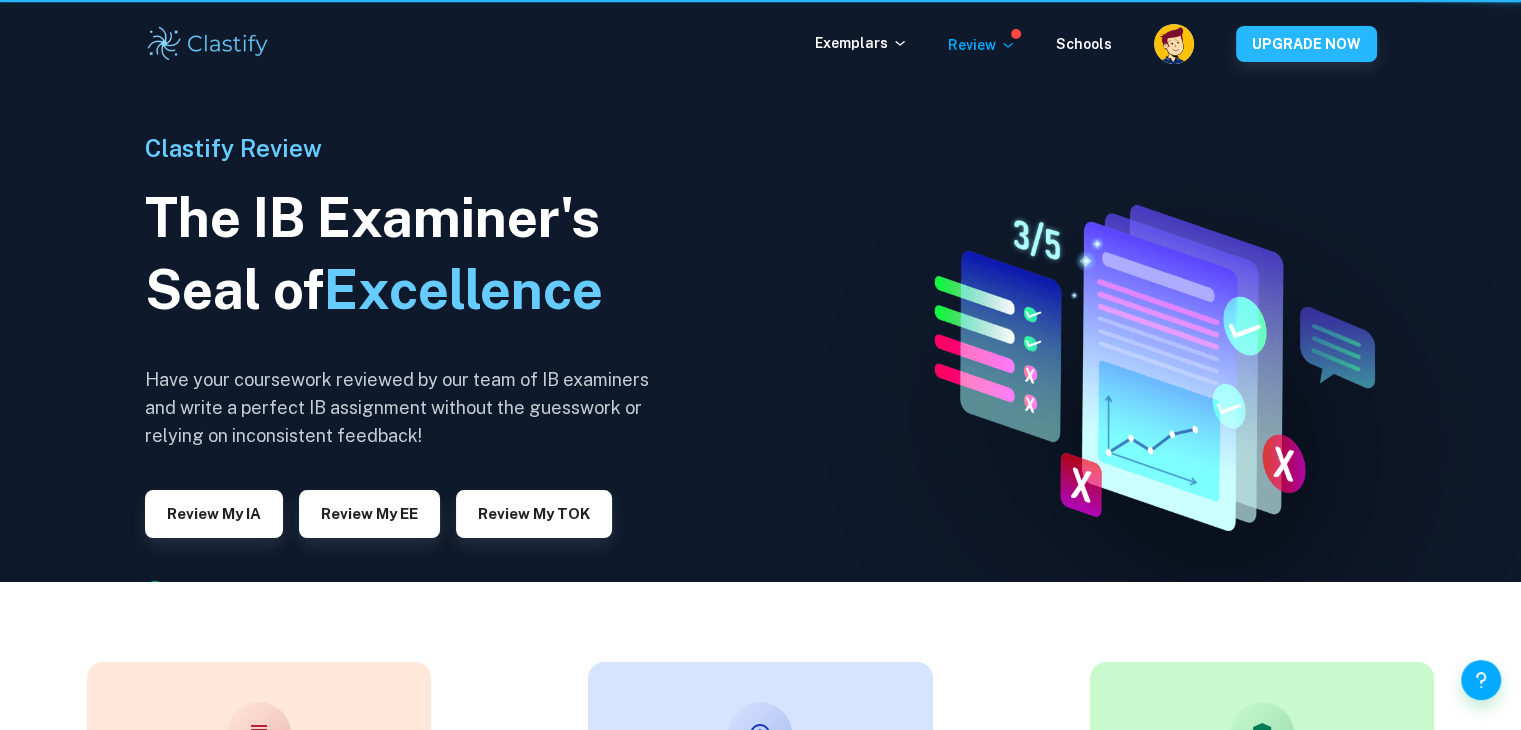 scroll, scrollTop: 0, scrollLeft: 0, axis: both 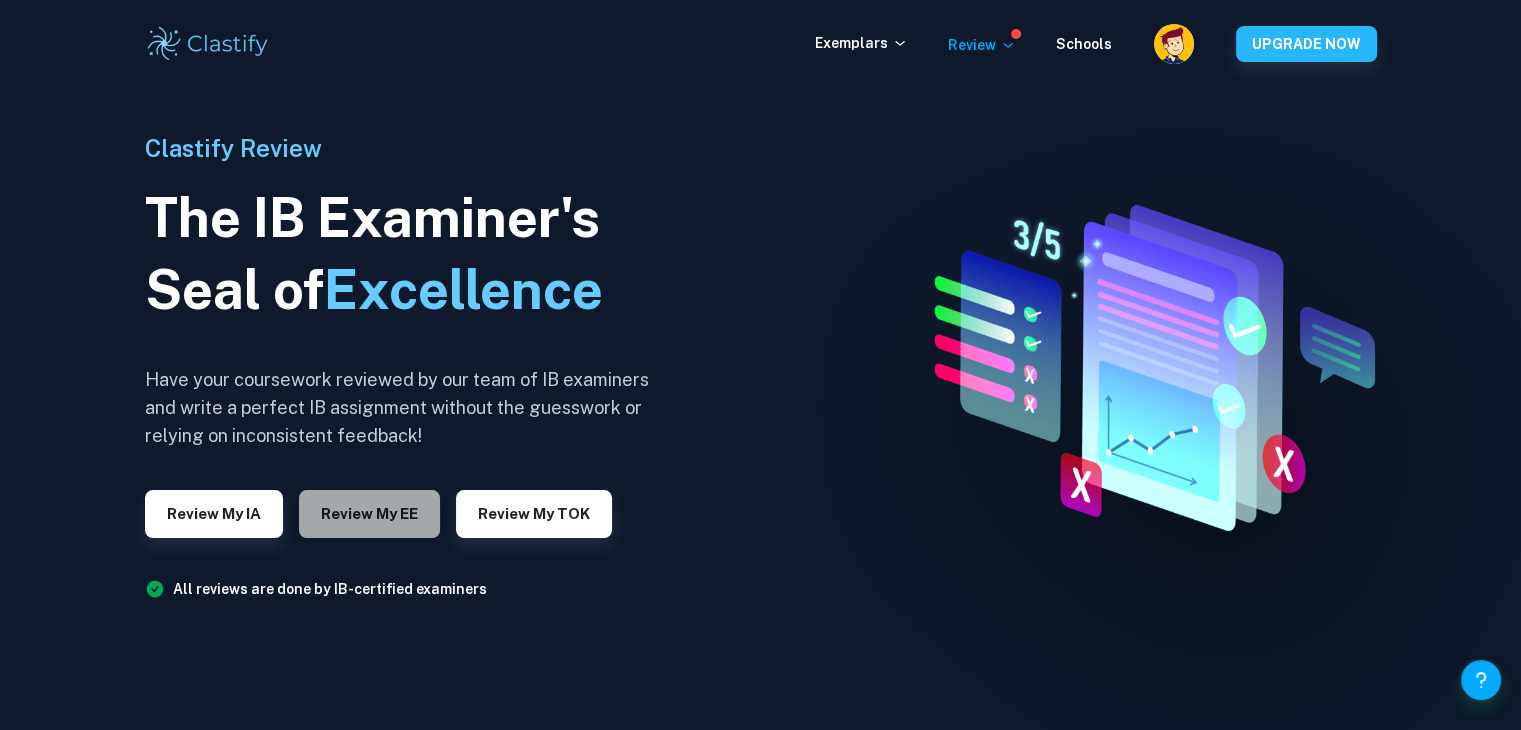 click on "Review my EE" at bounding box center [369, 514] 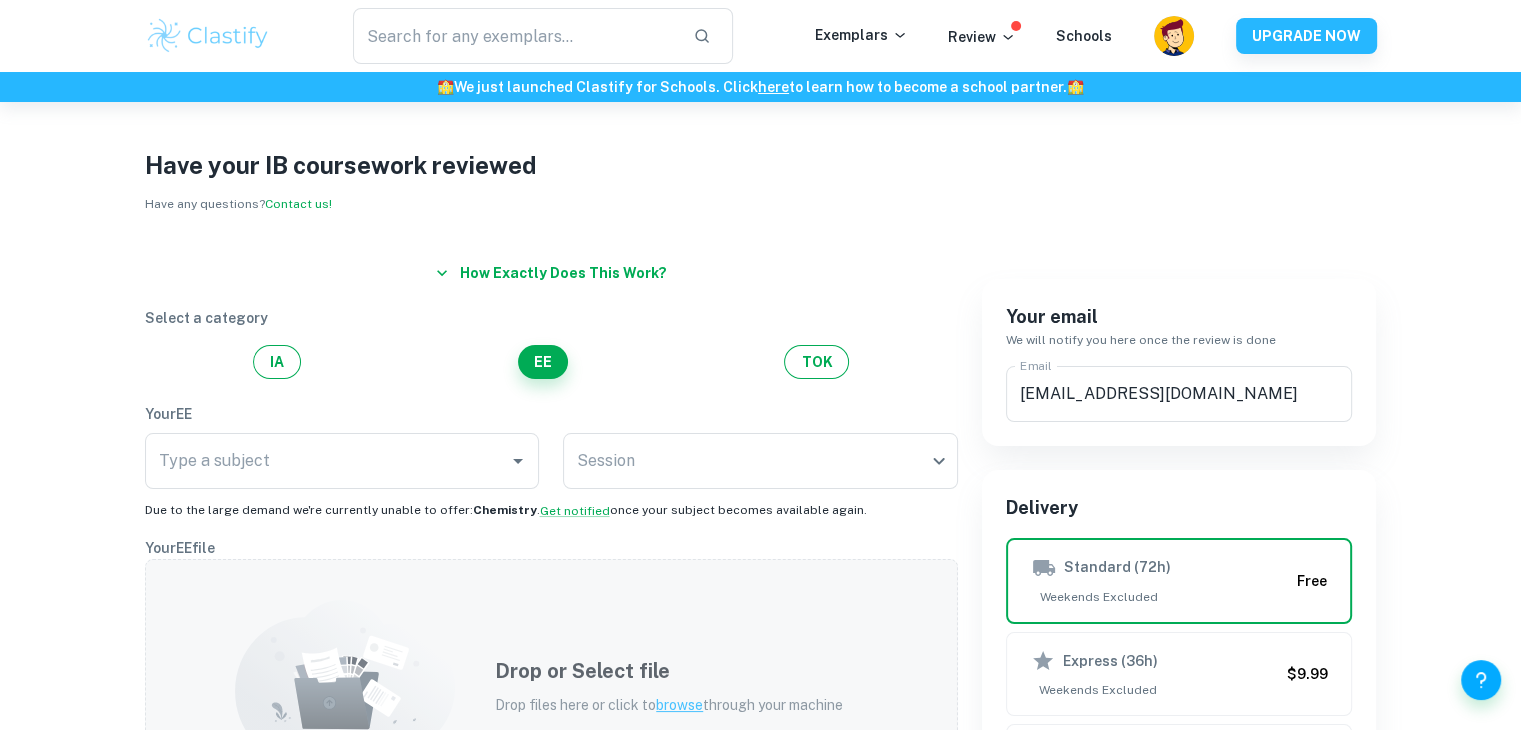 scroll, scrollTop: 0, scrollLeft: 0, axis: both 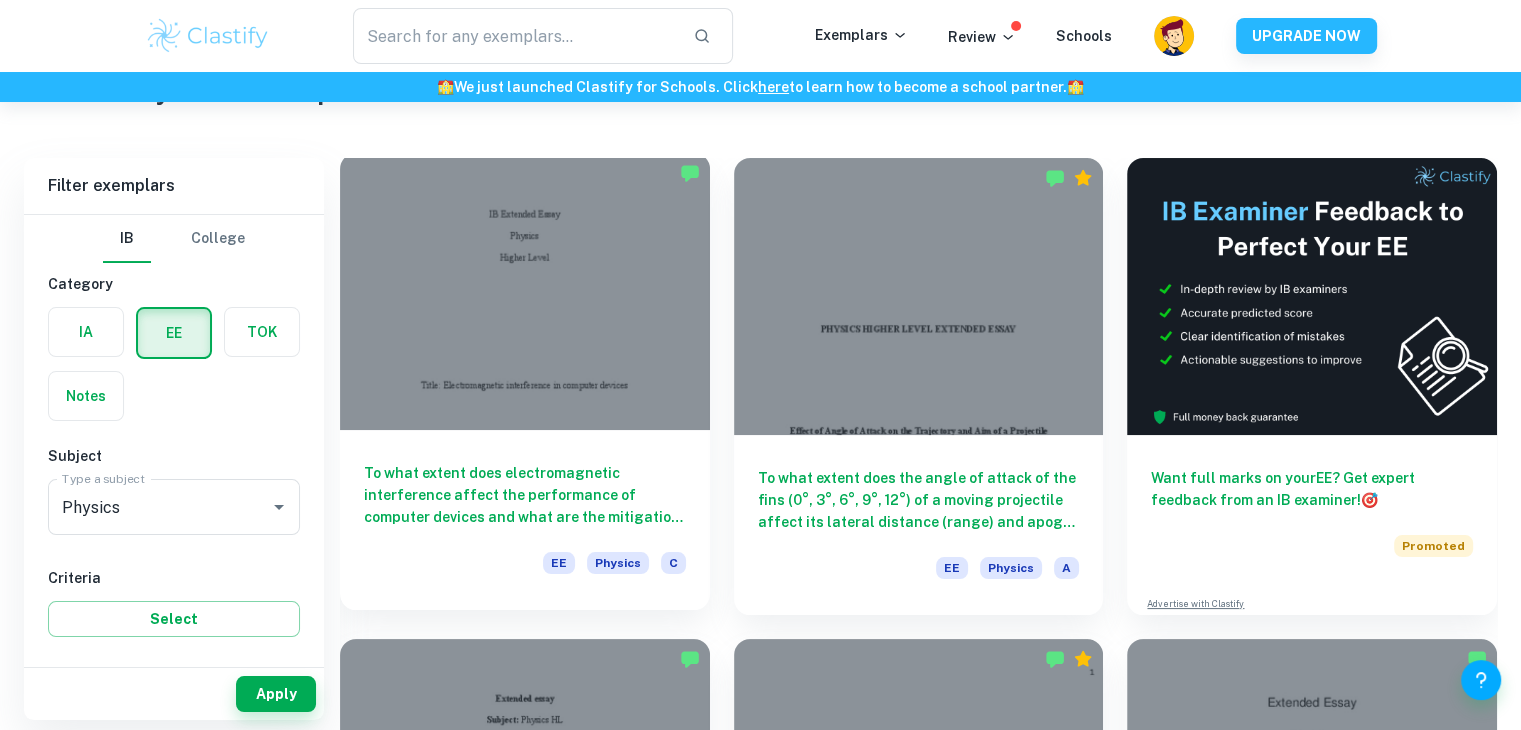 click on "To what extent does electromagnetic interference affect the performance of computer devices and what are the mitigation strategies that can be applied?" at bounding box center [525, 495] 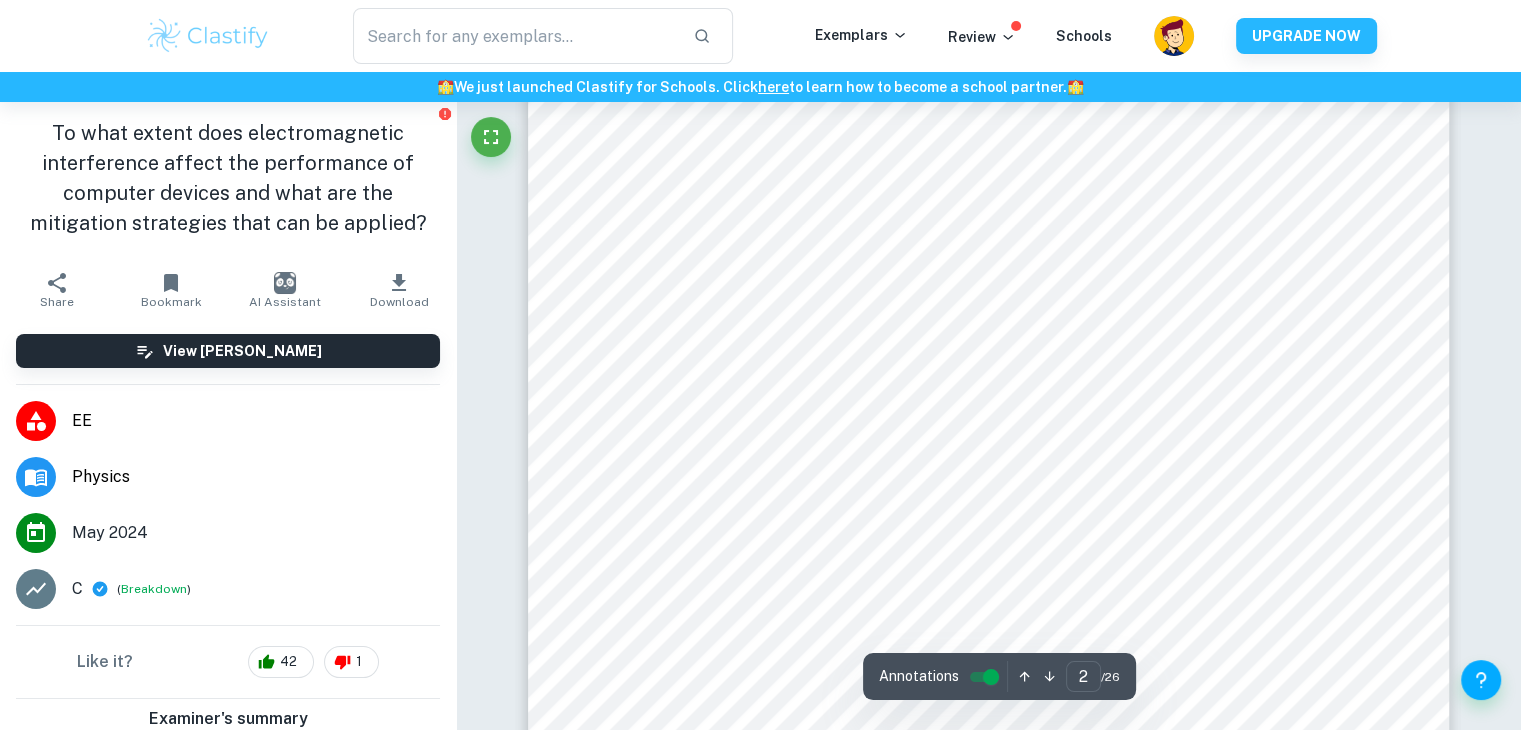 scroll, scrollTop: 1598, scrollLeft: 0, axis: vertical 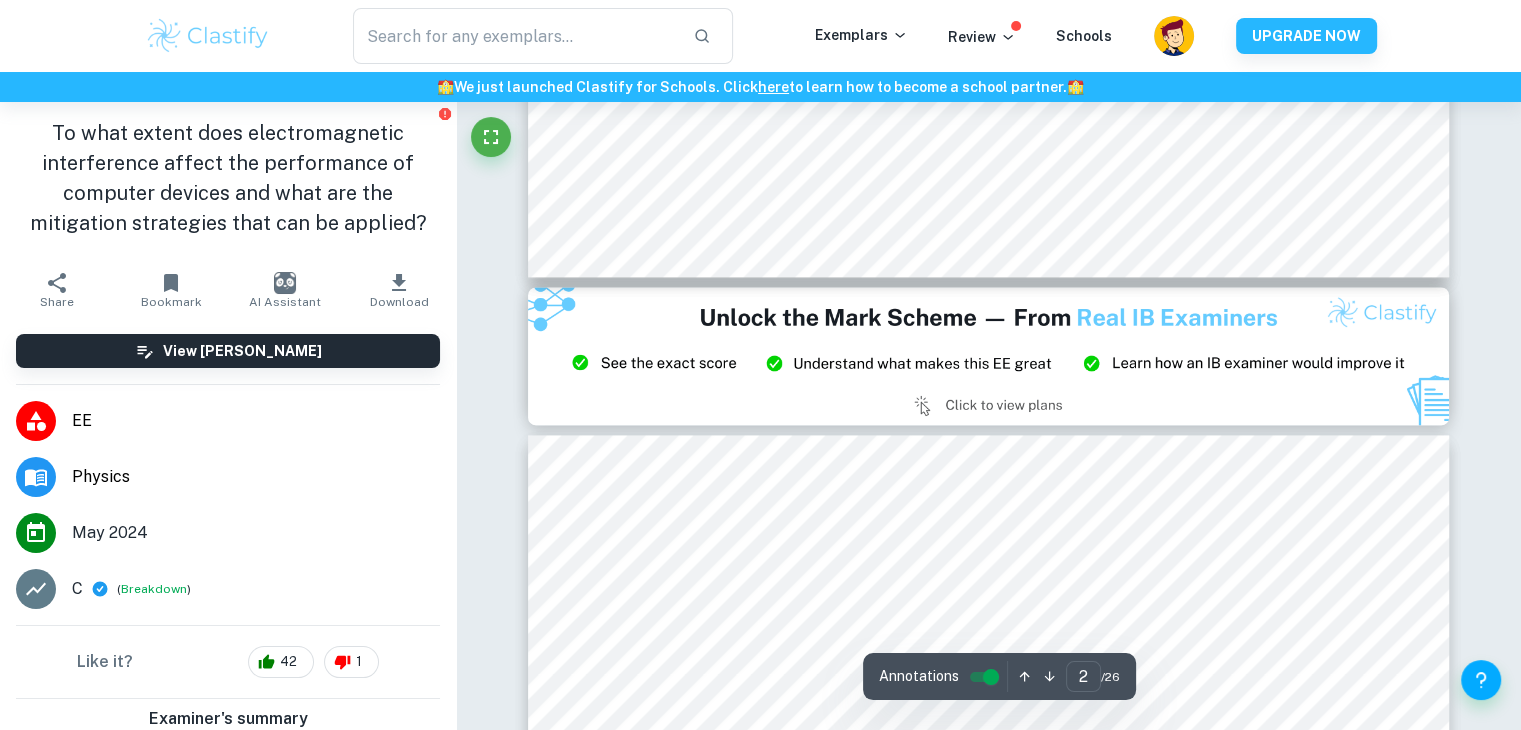 type on "3" 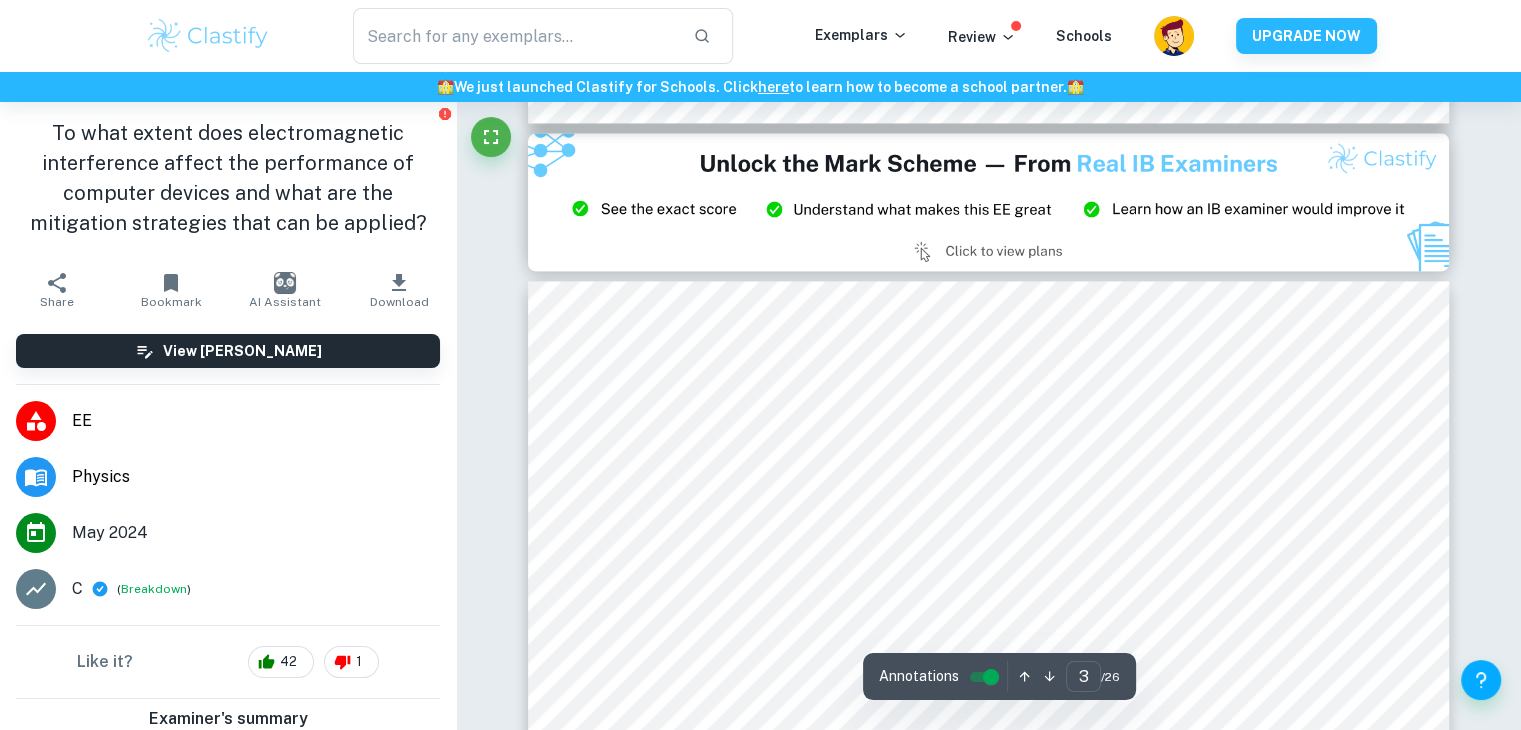 scroll, scrollTop: 2771, scrollLeft: 0, axis: vertical 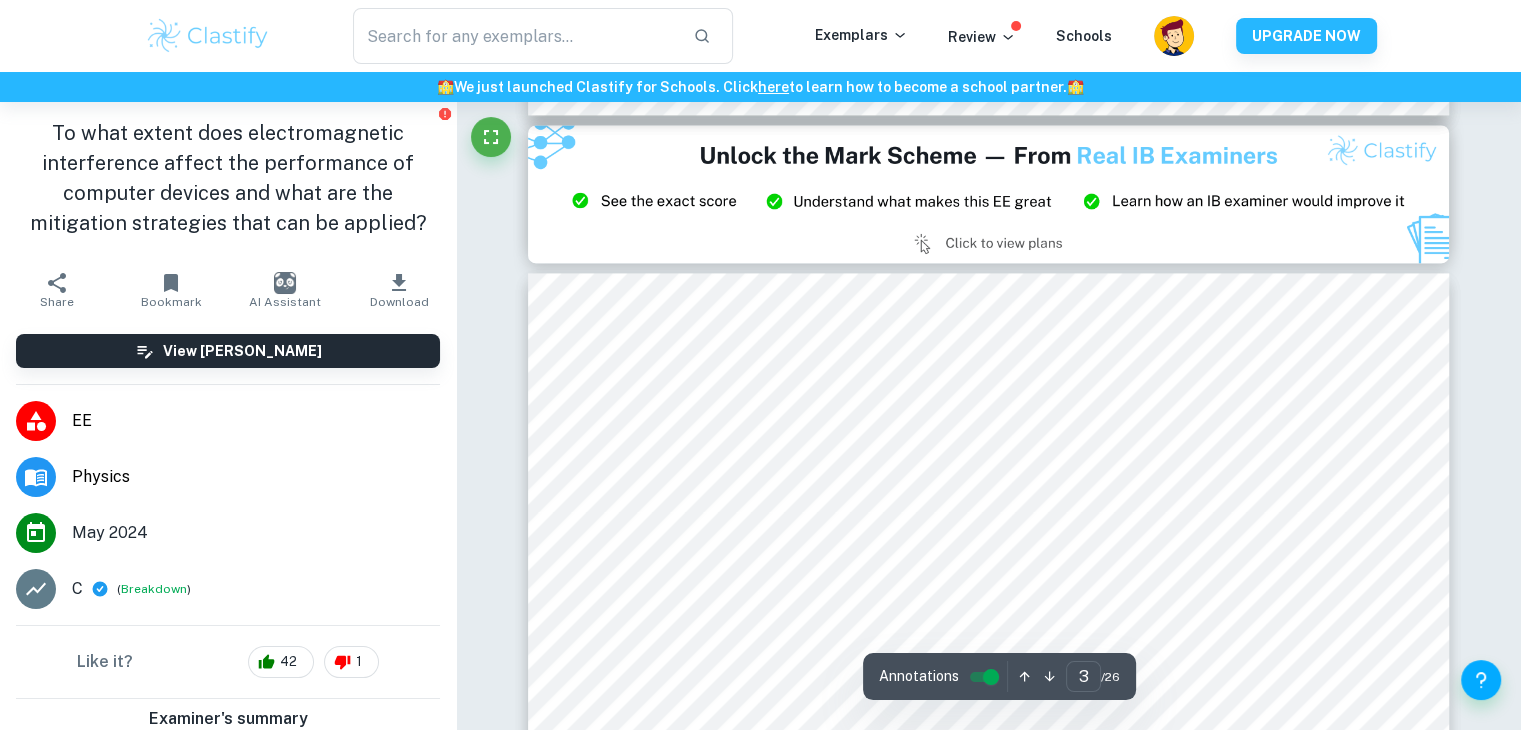 click at bounding box center [987, 465] 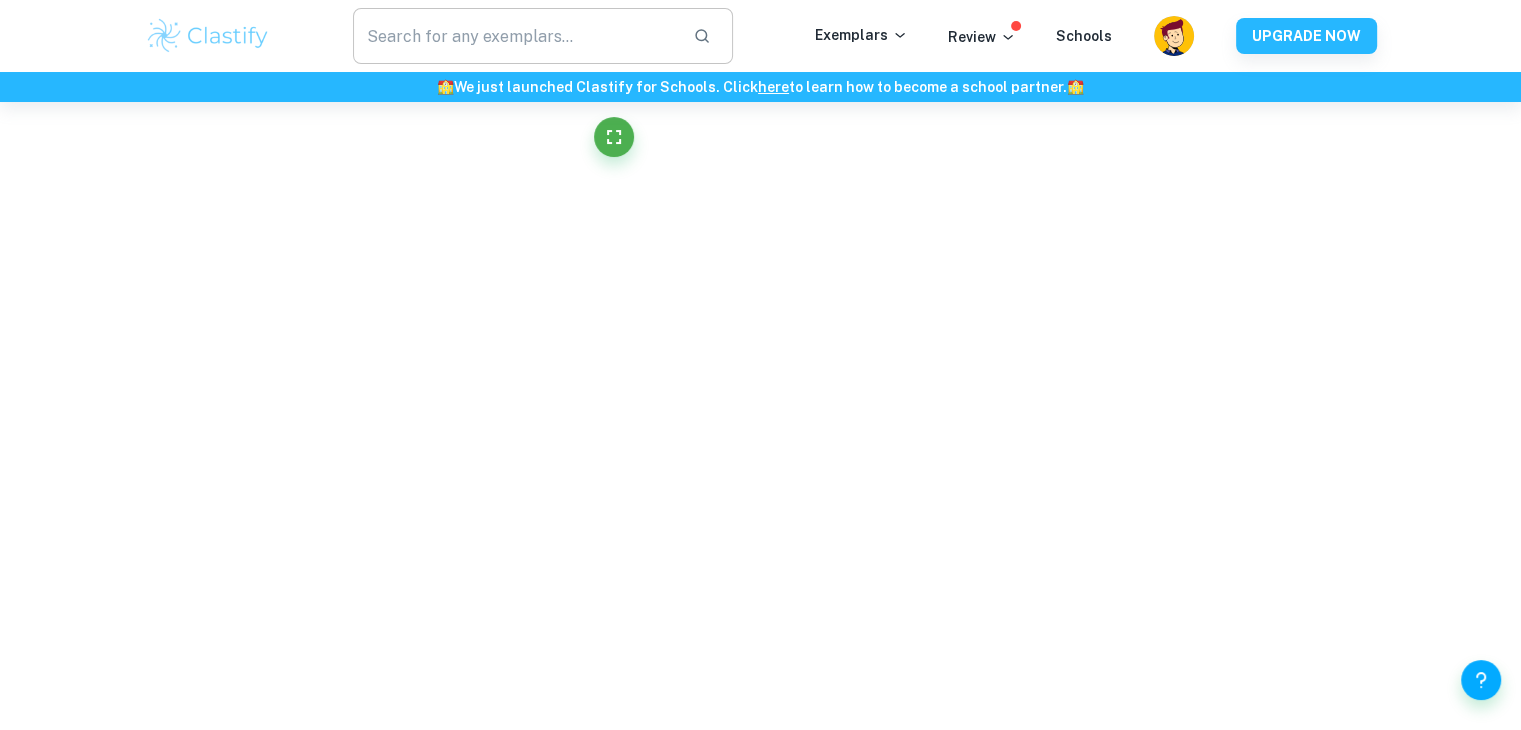 scroll, scrollTop: 3005, scrollLeft: 0, axis: vertical 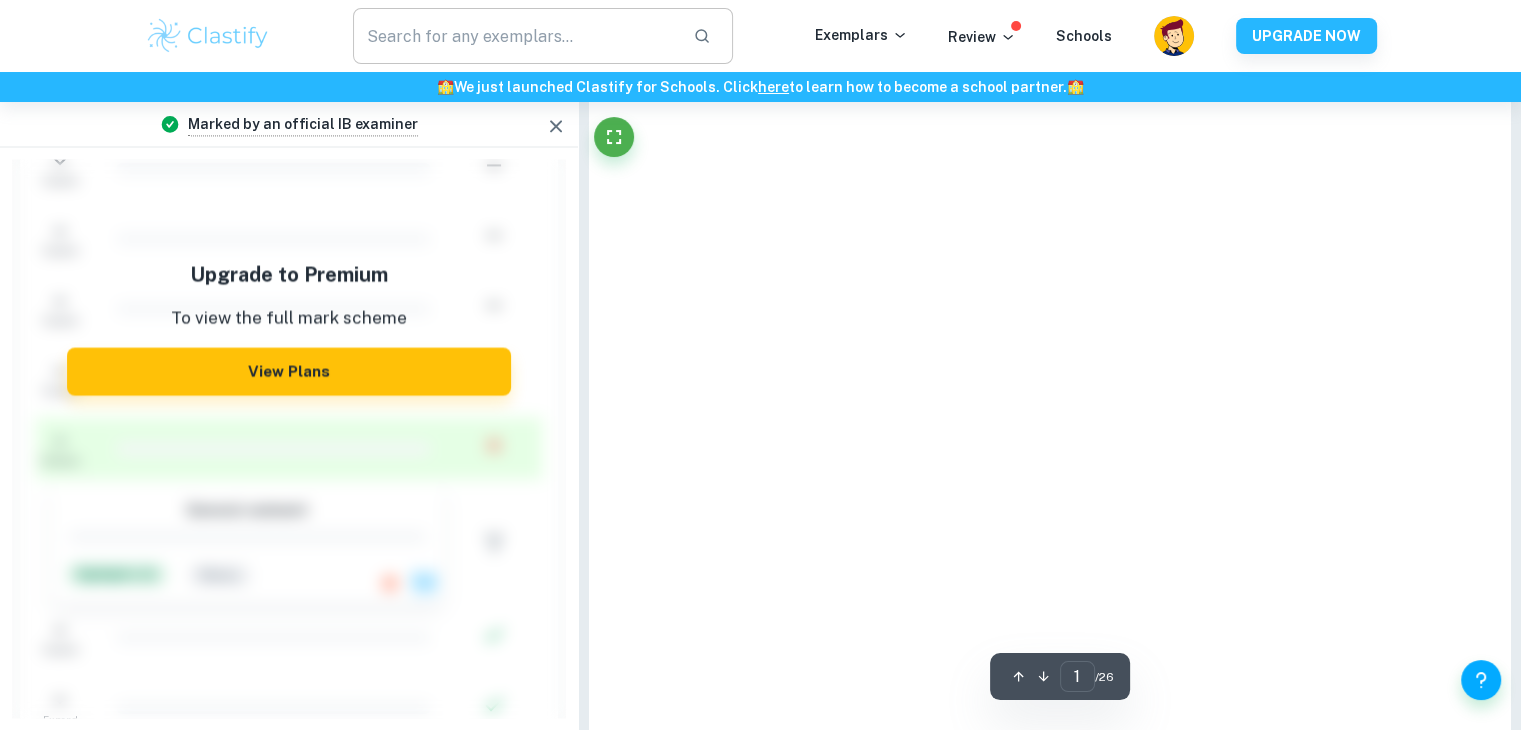type on "3" 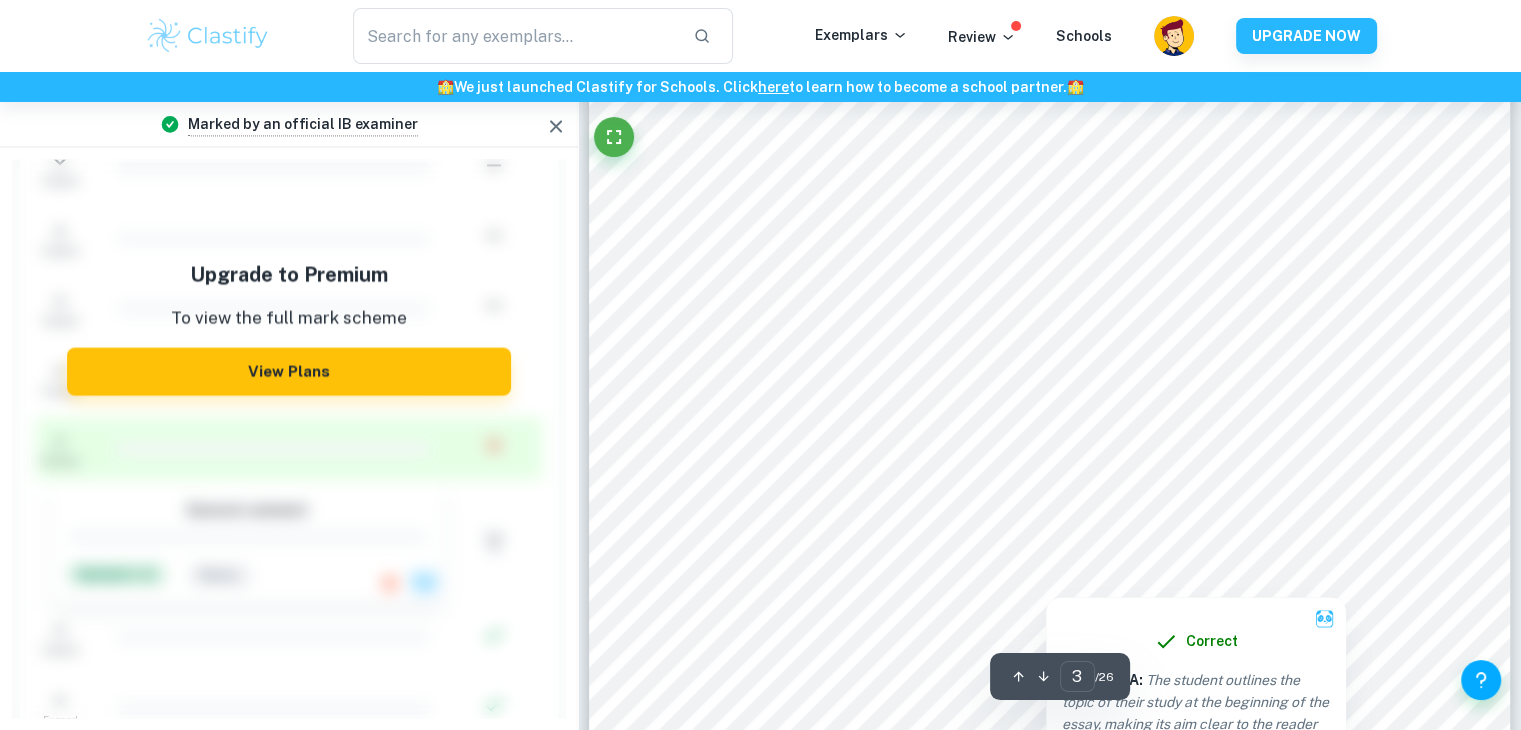 scroll, scrollTop: 3072, scrollLeft: 0, axis: vertical 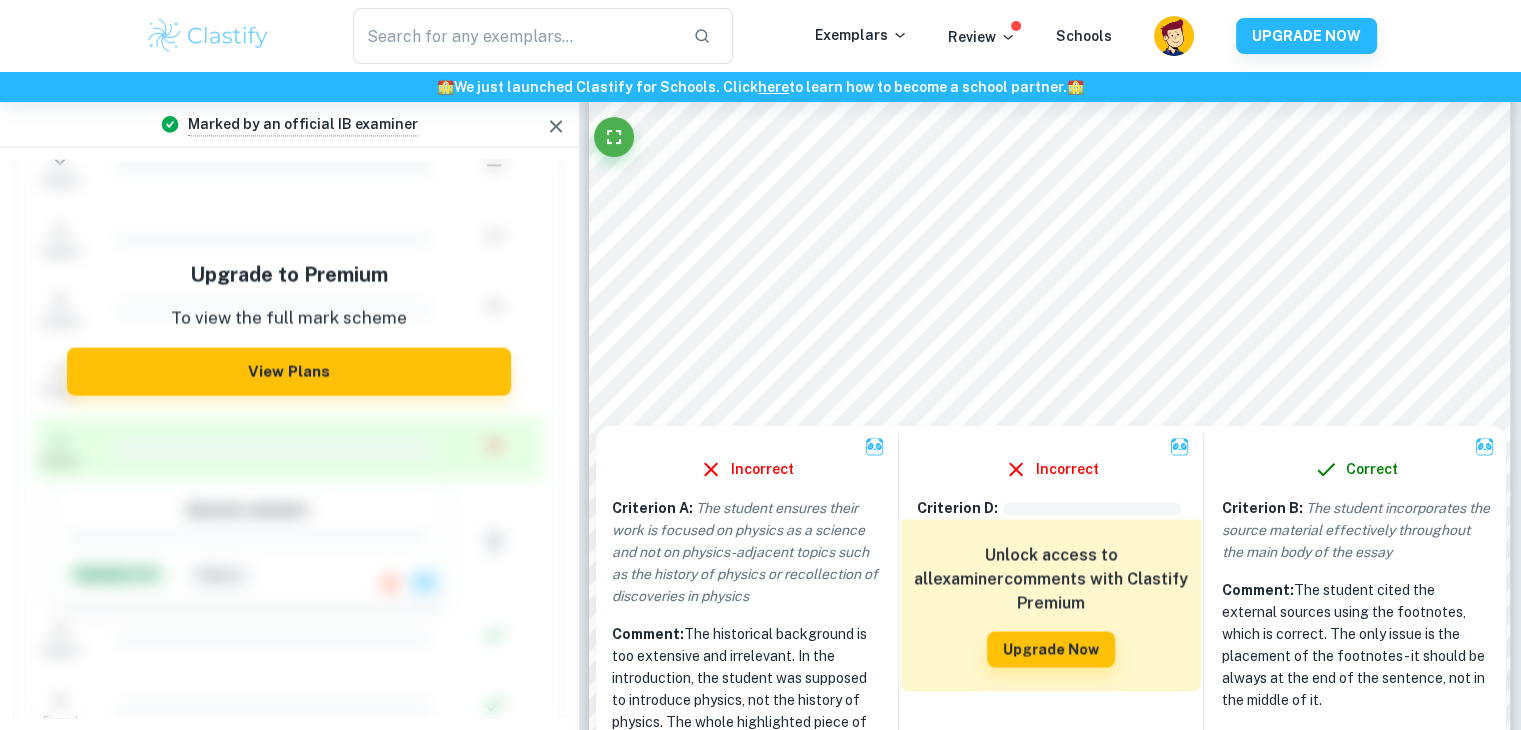 click 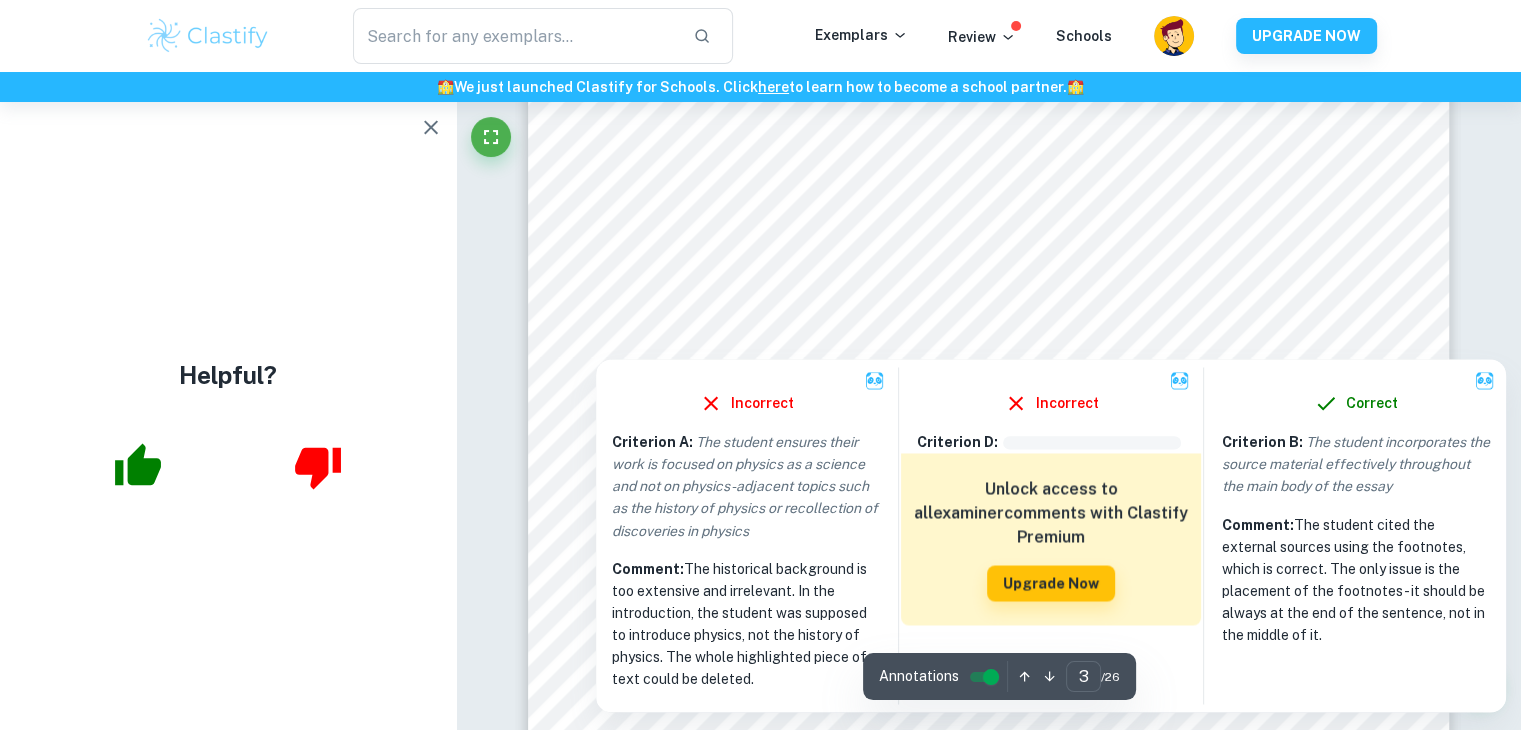 scroll, scrollTop: 3292, scrollLeft: 0, axis: vertical 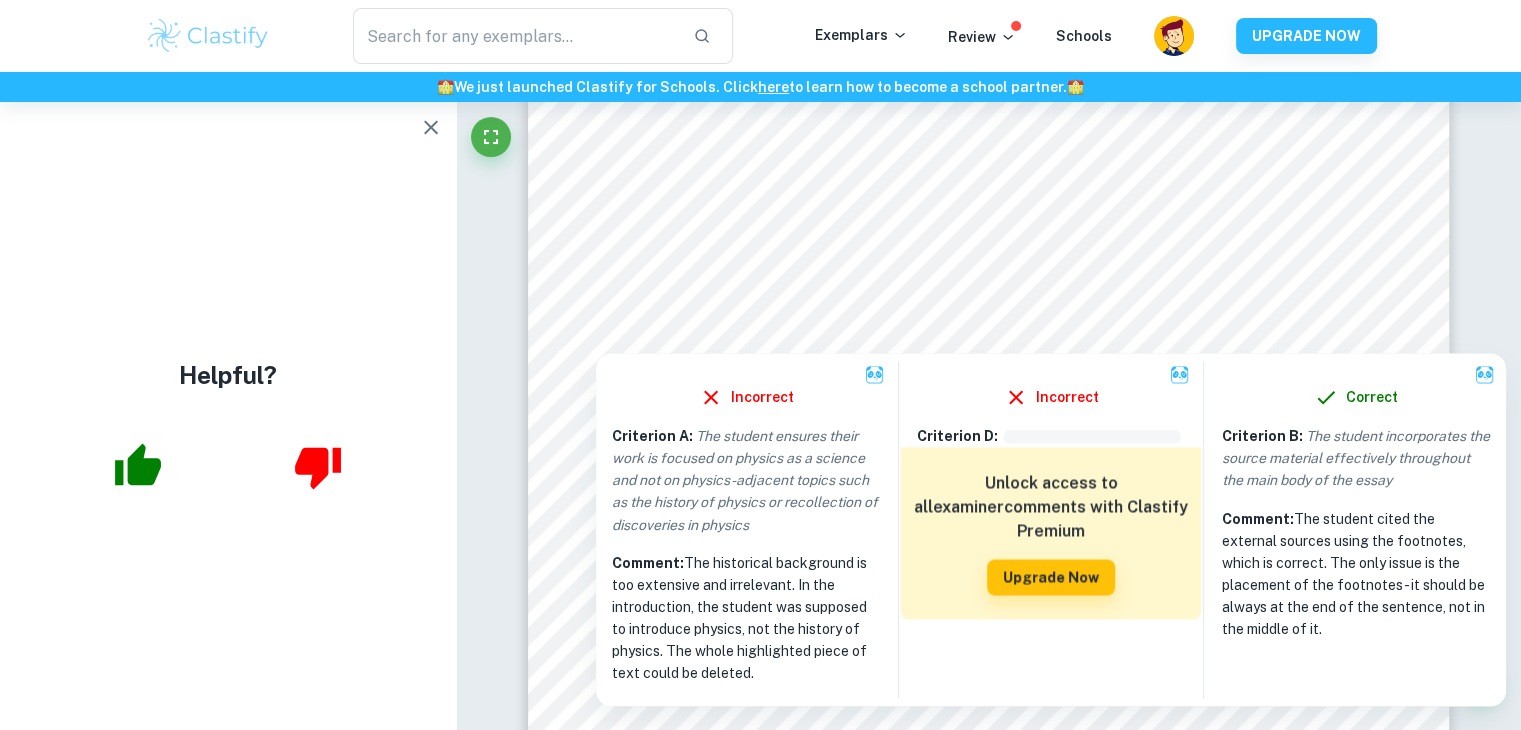 click on "Comment:  The historical background is too extensive and irrelevant. In the introduction, the student was supposed to introduce physics, not the history of physics. The whole highlighted piece of text could be deleted." at bounding box center [746, 617] 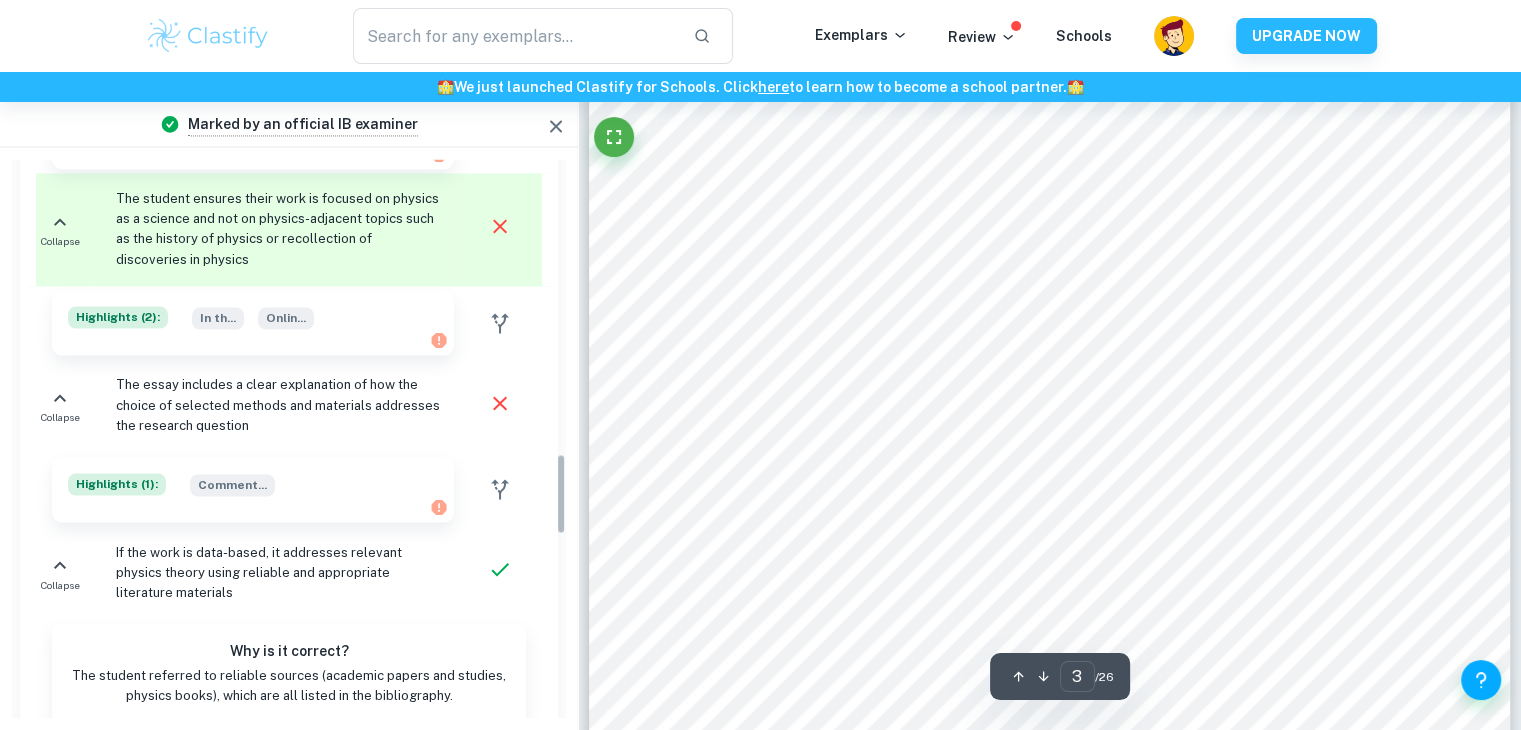 scroll, scrollTop: 2022, scrollLeft: 0, axis: vertical 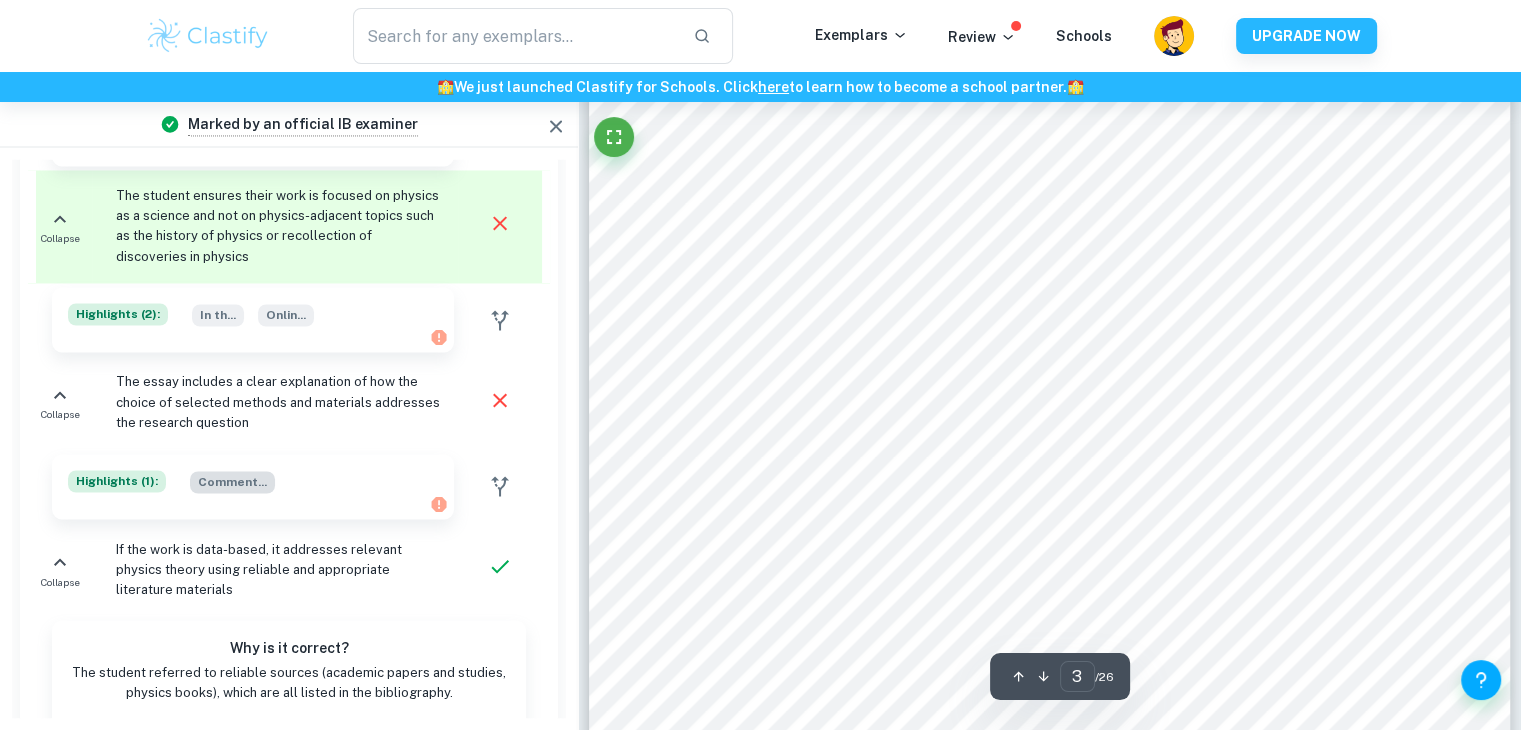 click on "Comment ..." at bounding box center [232, 482] 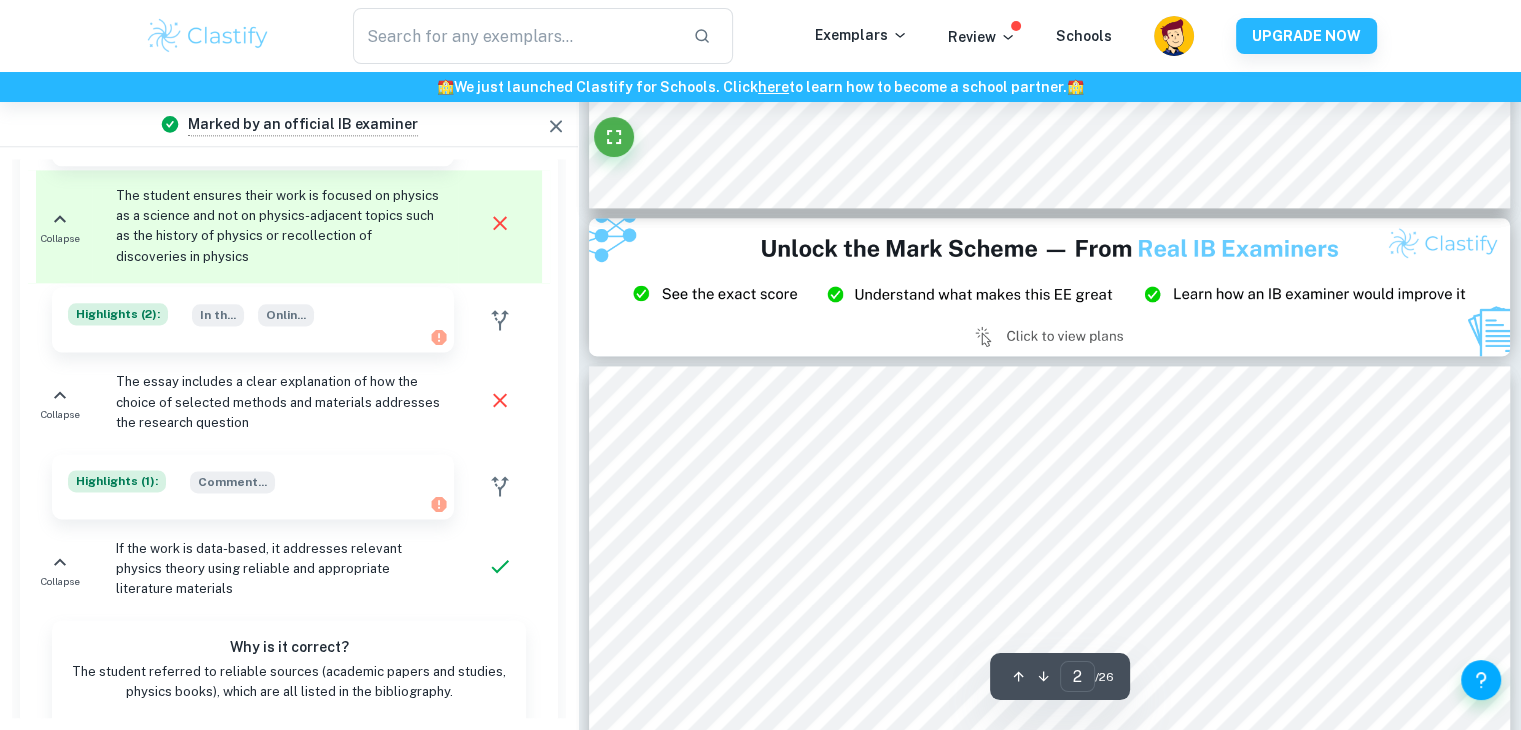 type on "3" 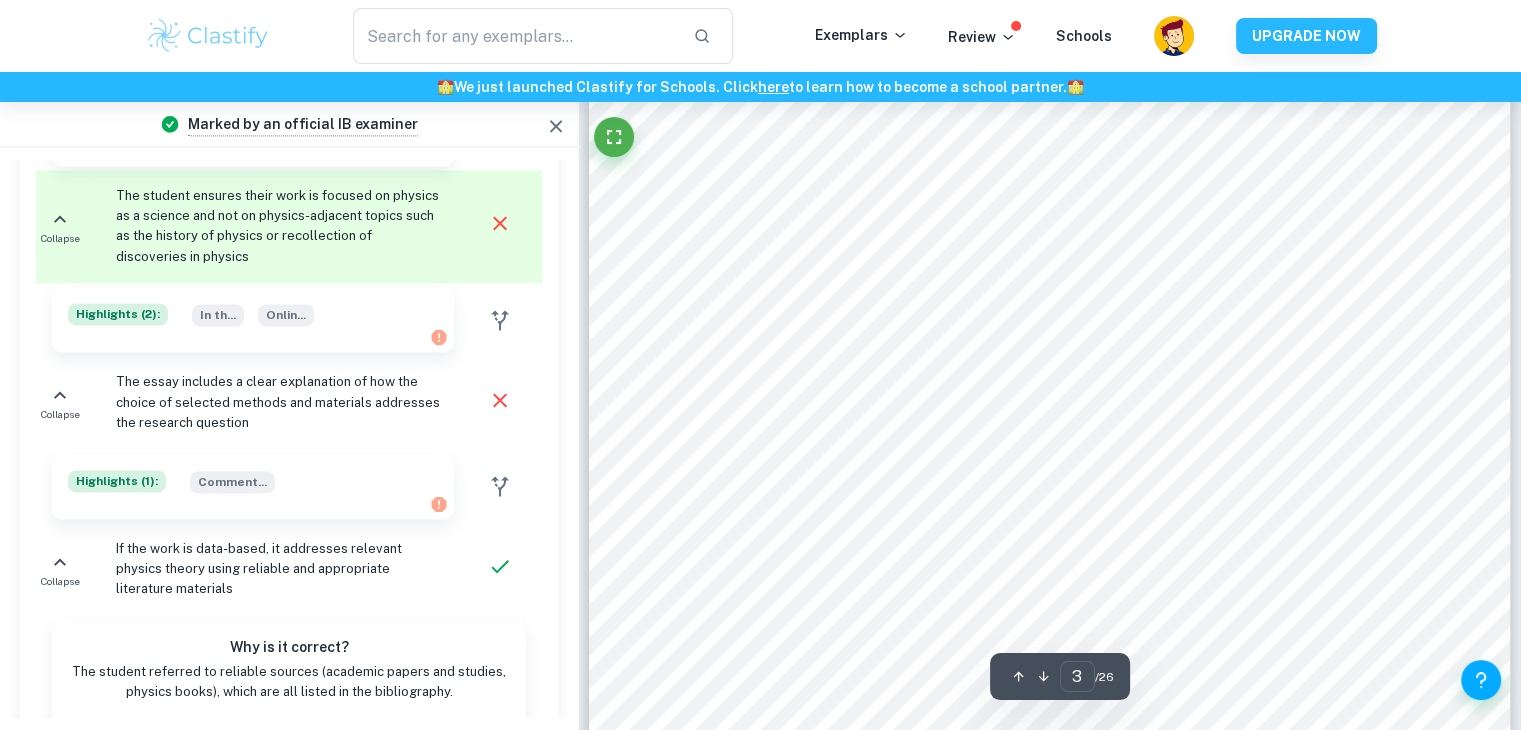 scroll, scrollTop: 2852, scrollLeft: 0, axis: vertical 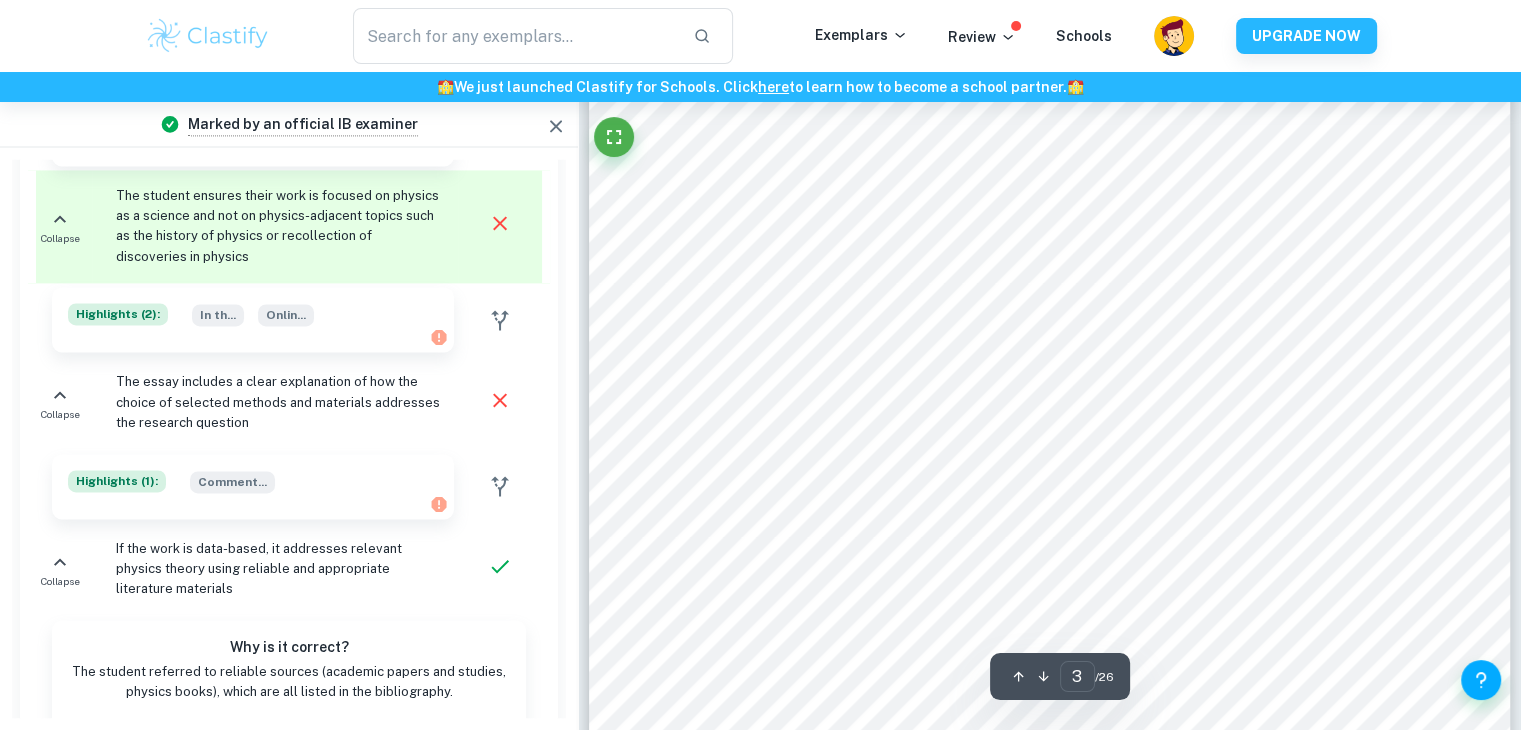 click at bounding box center (1048, 267) 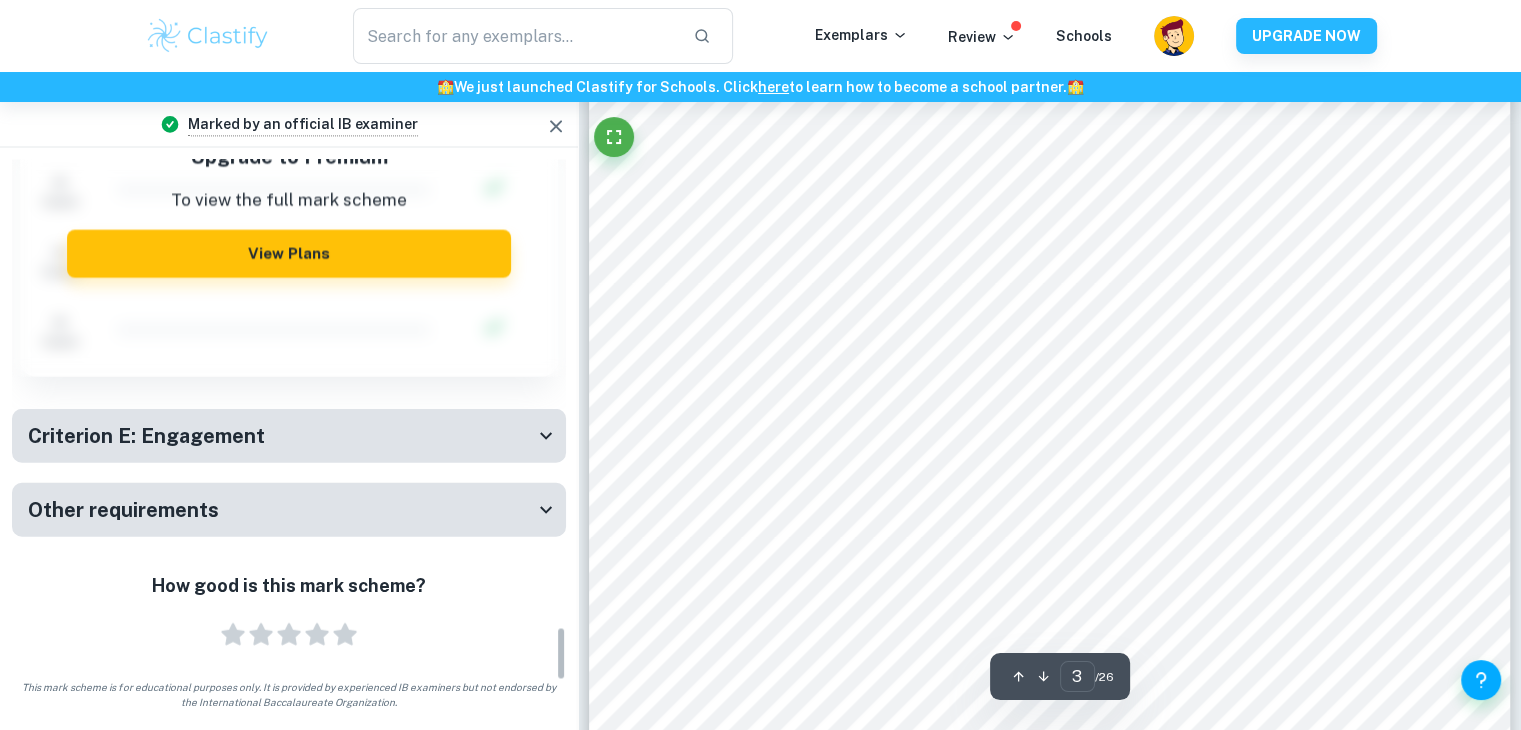 scroll, scrollTop: 3999, scrollLeft: 0, axis: vertical 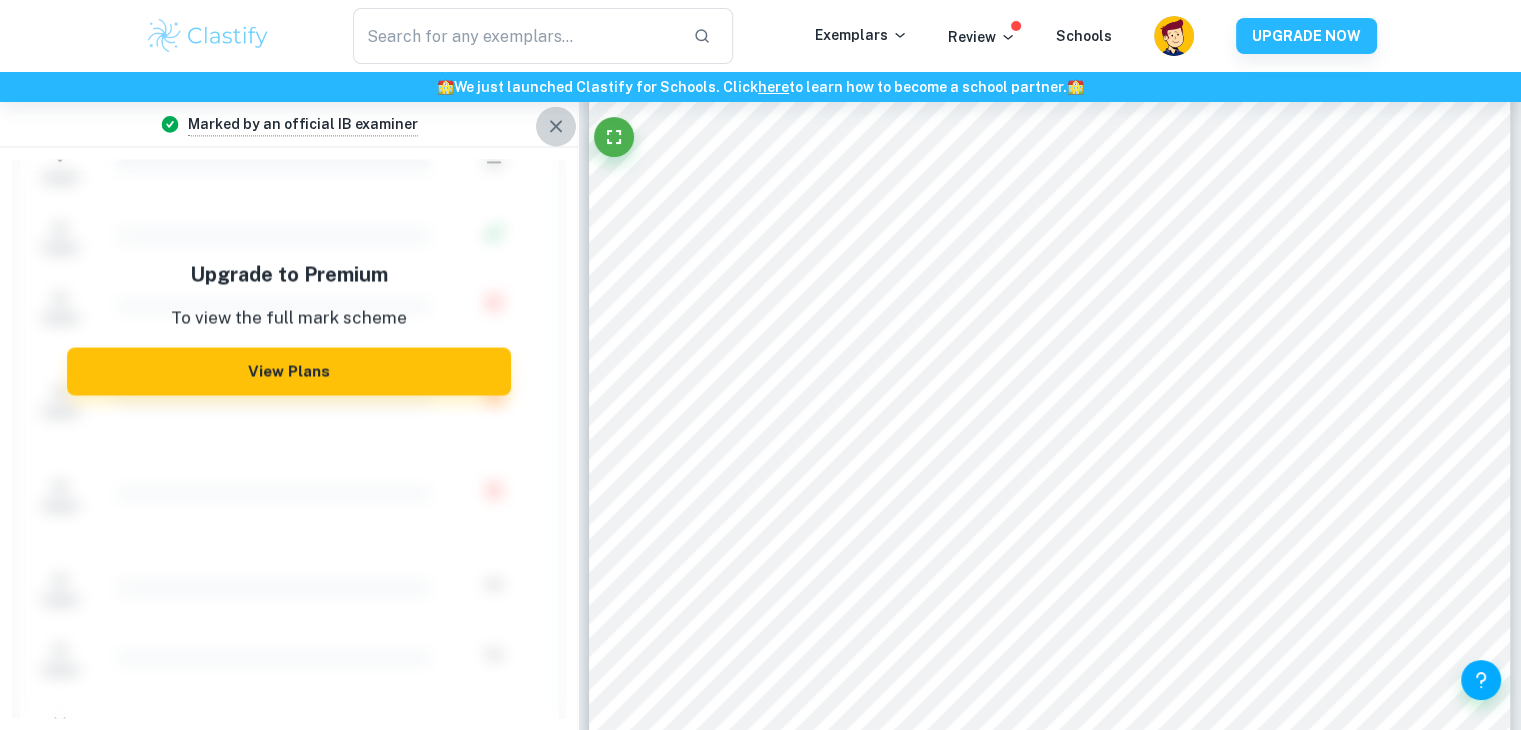 click 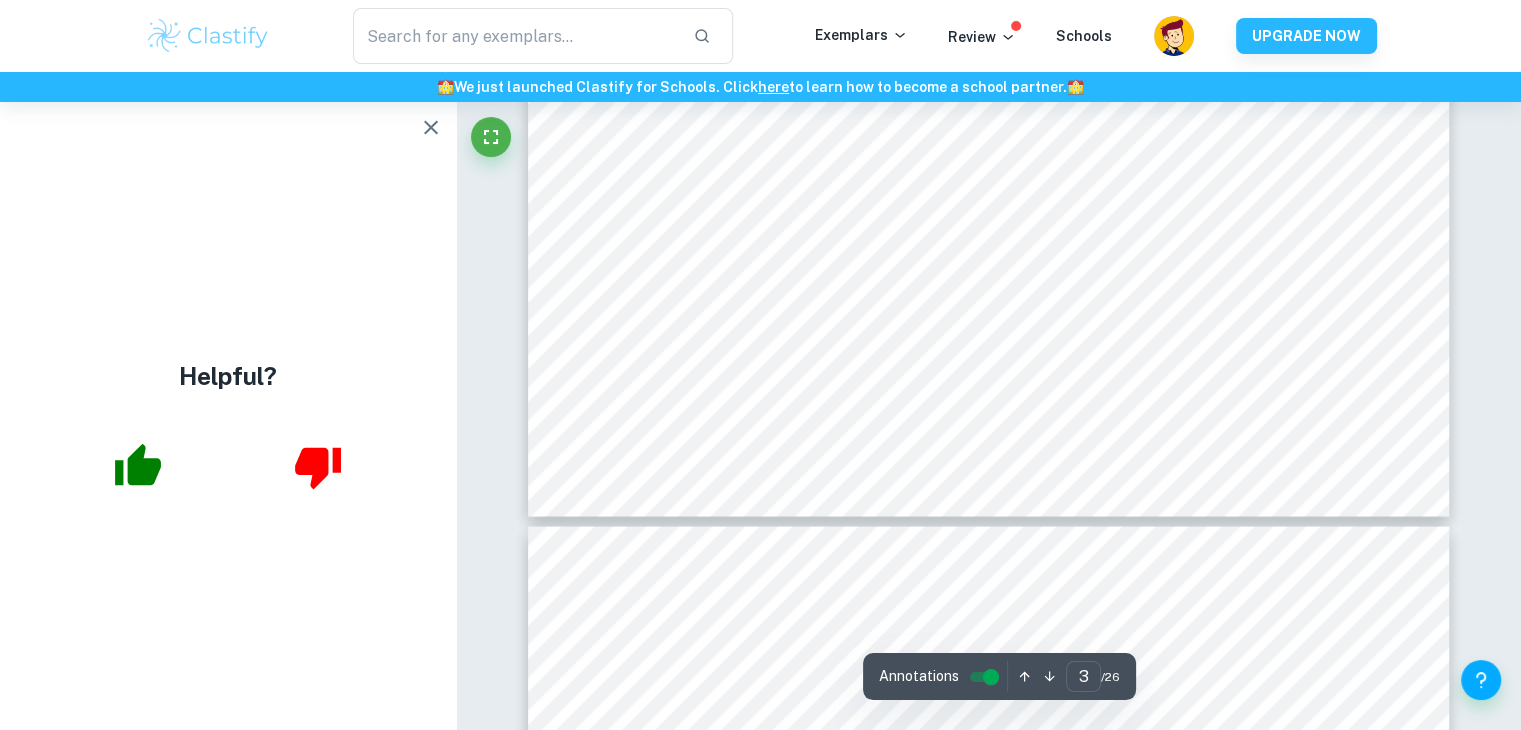 scroll, scrollTop: 3682, scrollLeft: 0, axis: vertical 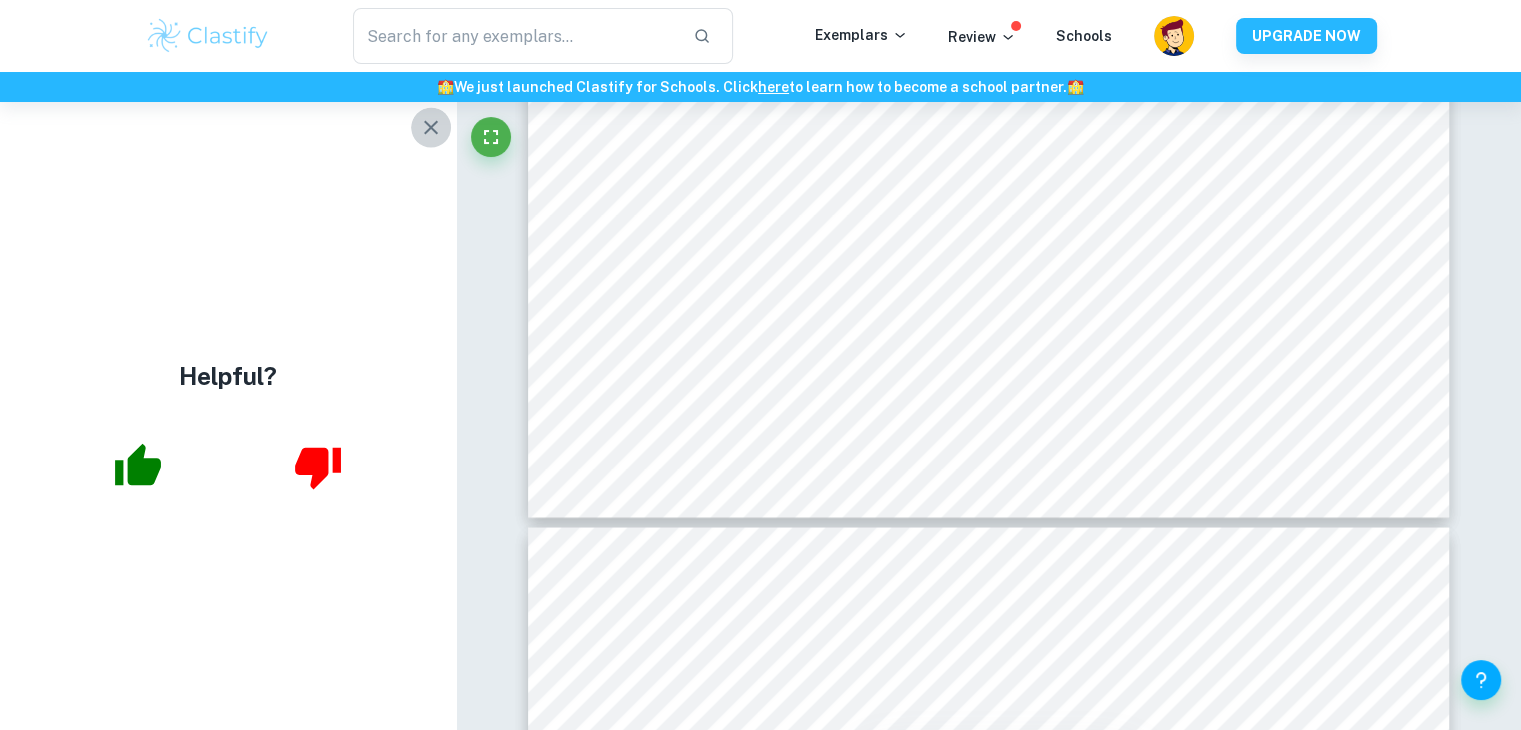 click 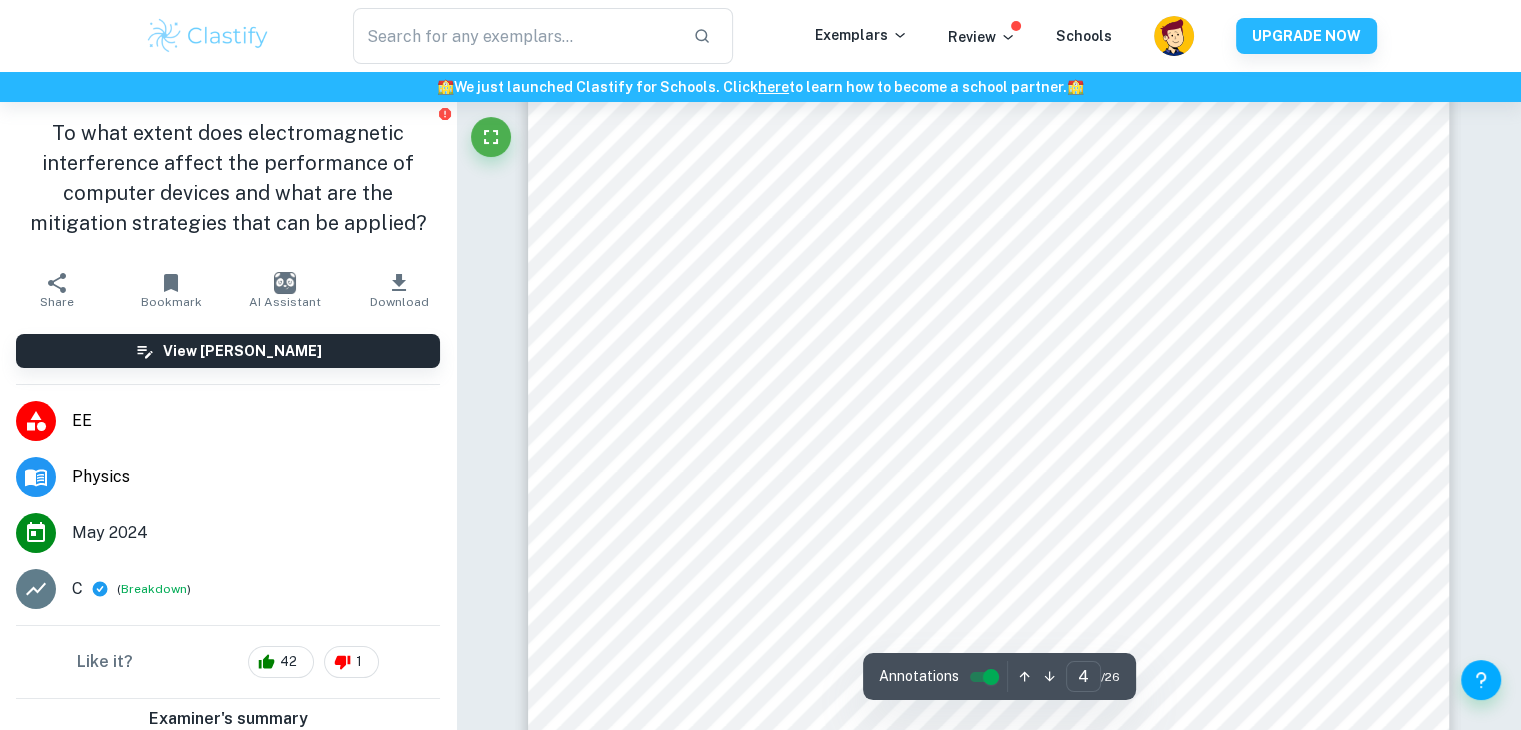 scroll, scrollTop: 4740, scrollLeft: 0, axis: vertical 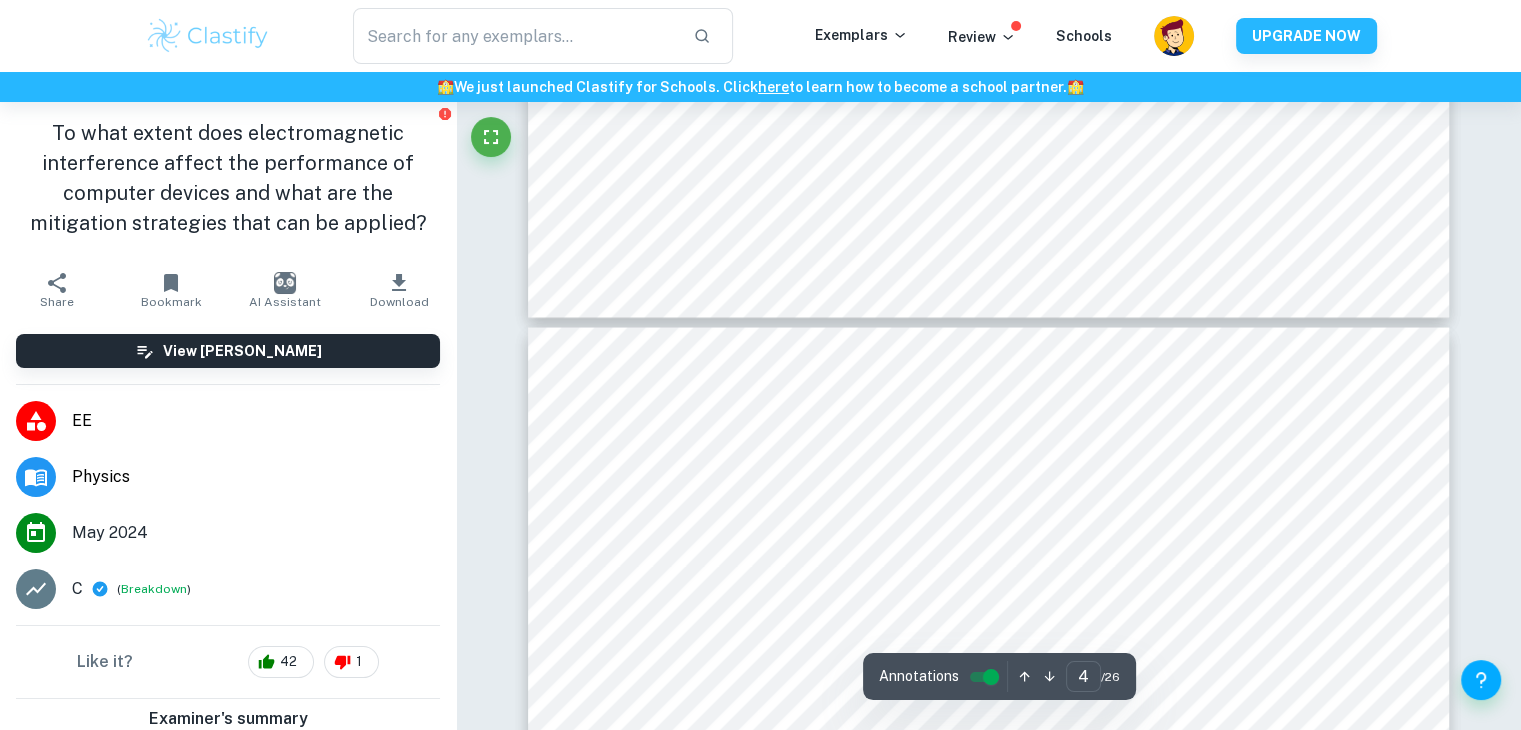 type on "3" 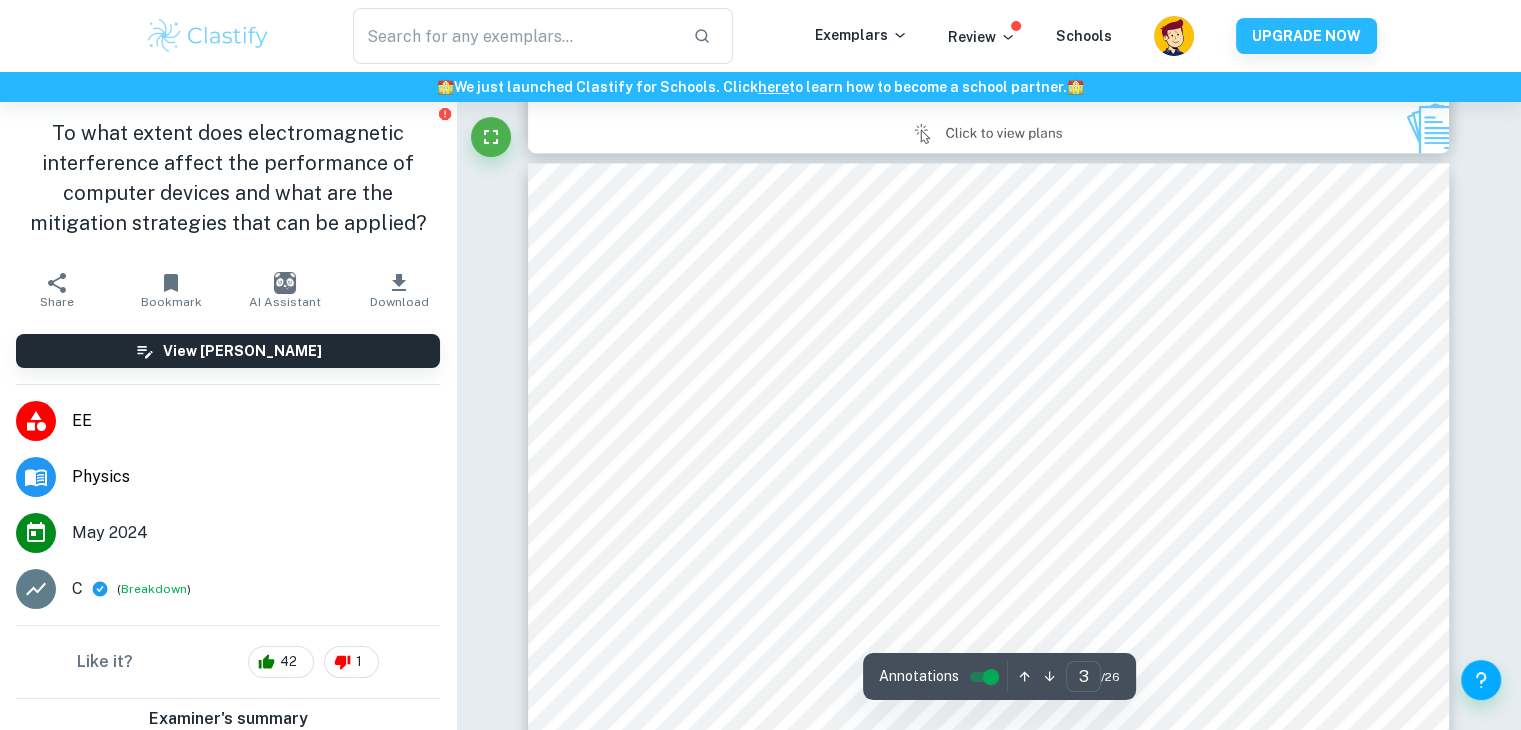 scroll, scrollTop: 2735, scrollLeft: 0, axis: vertical 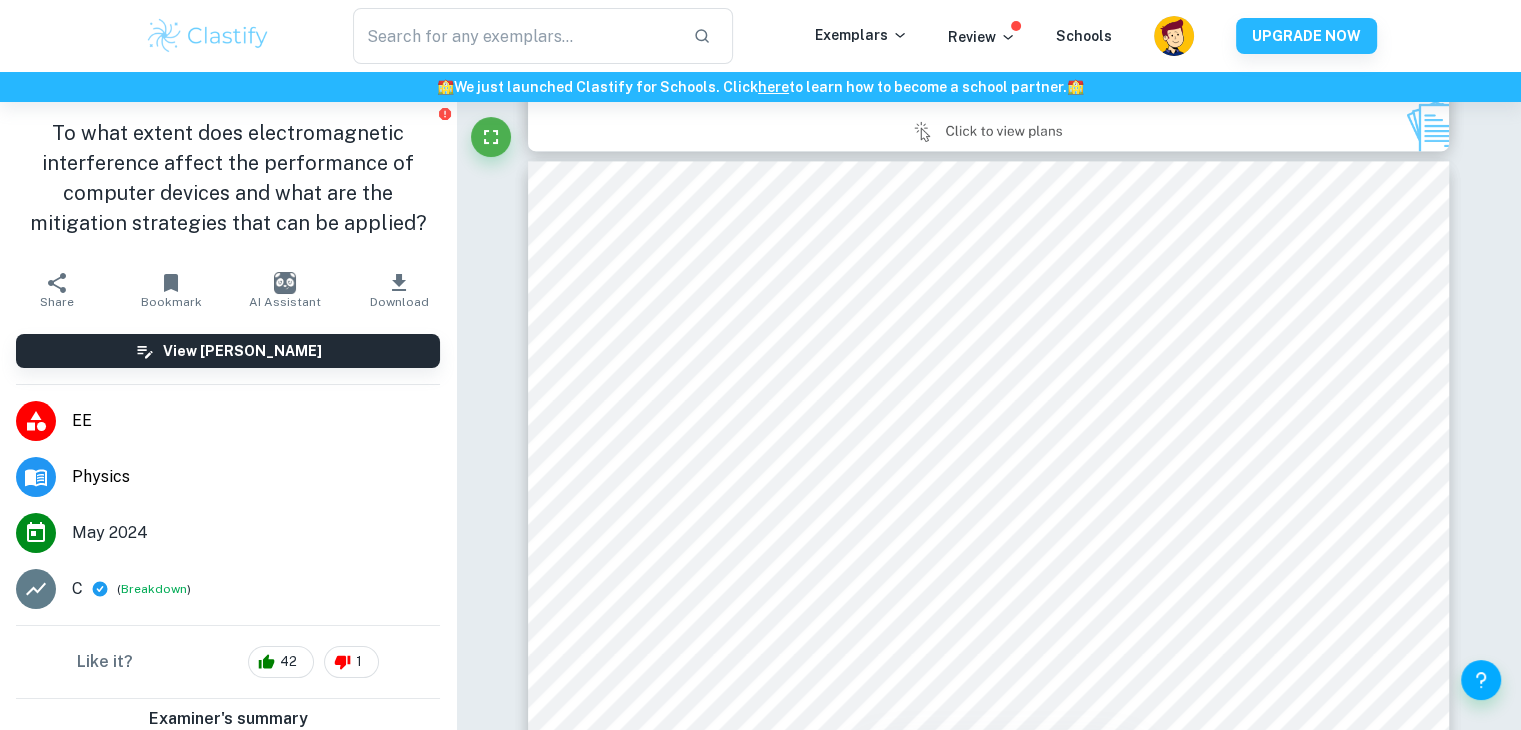 click at bounding box center (987, 353) 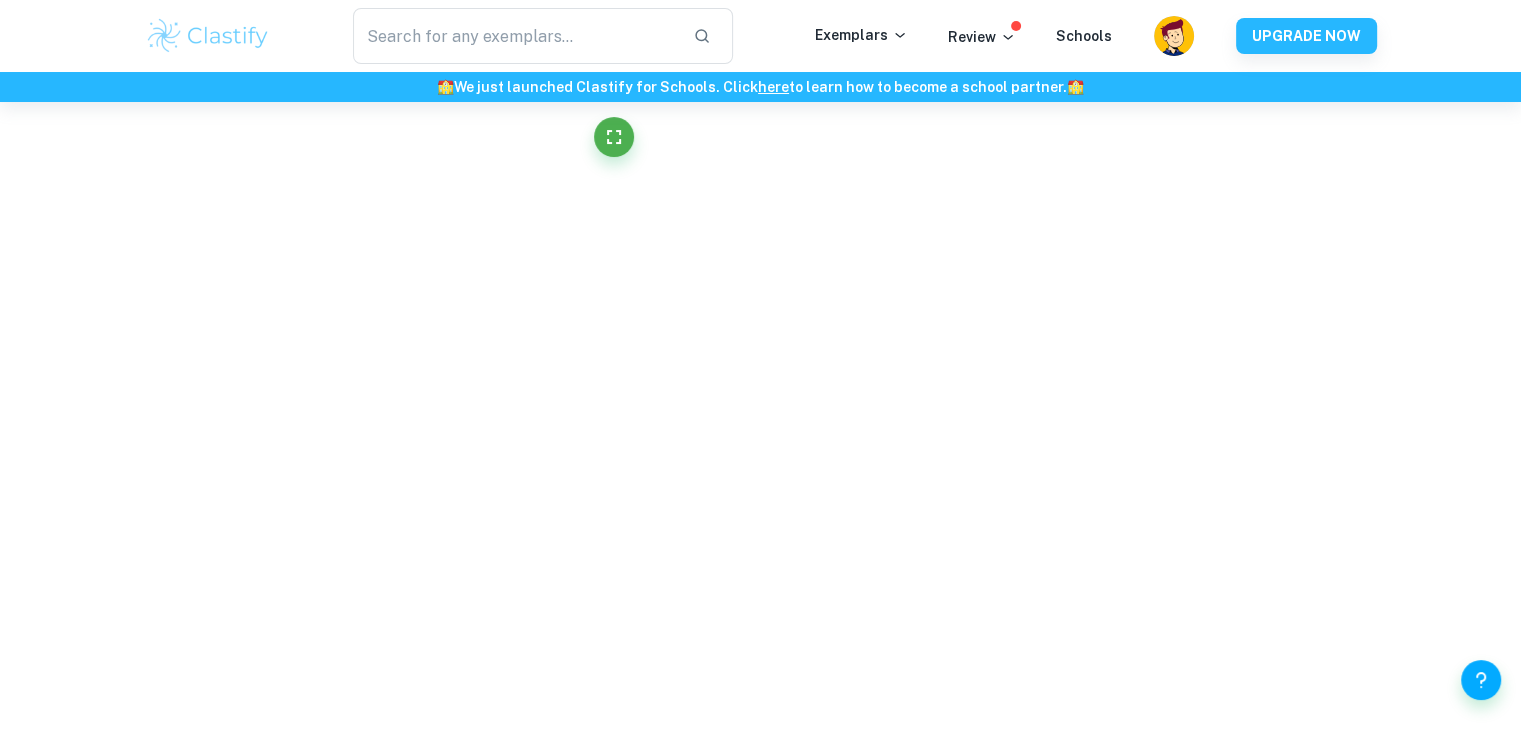 scroll, scrollTop: 4698, scrollLeft: 0, axis: vertical 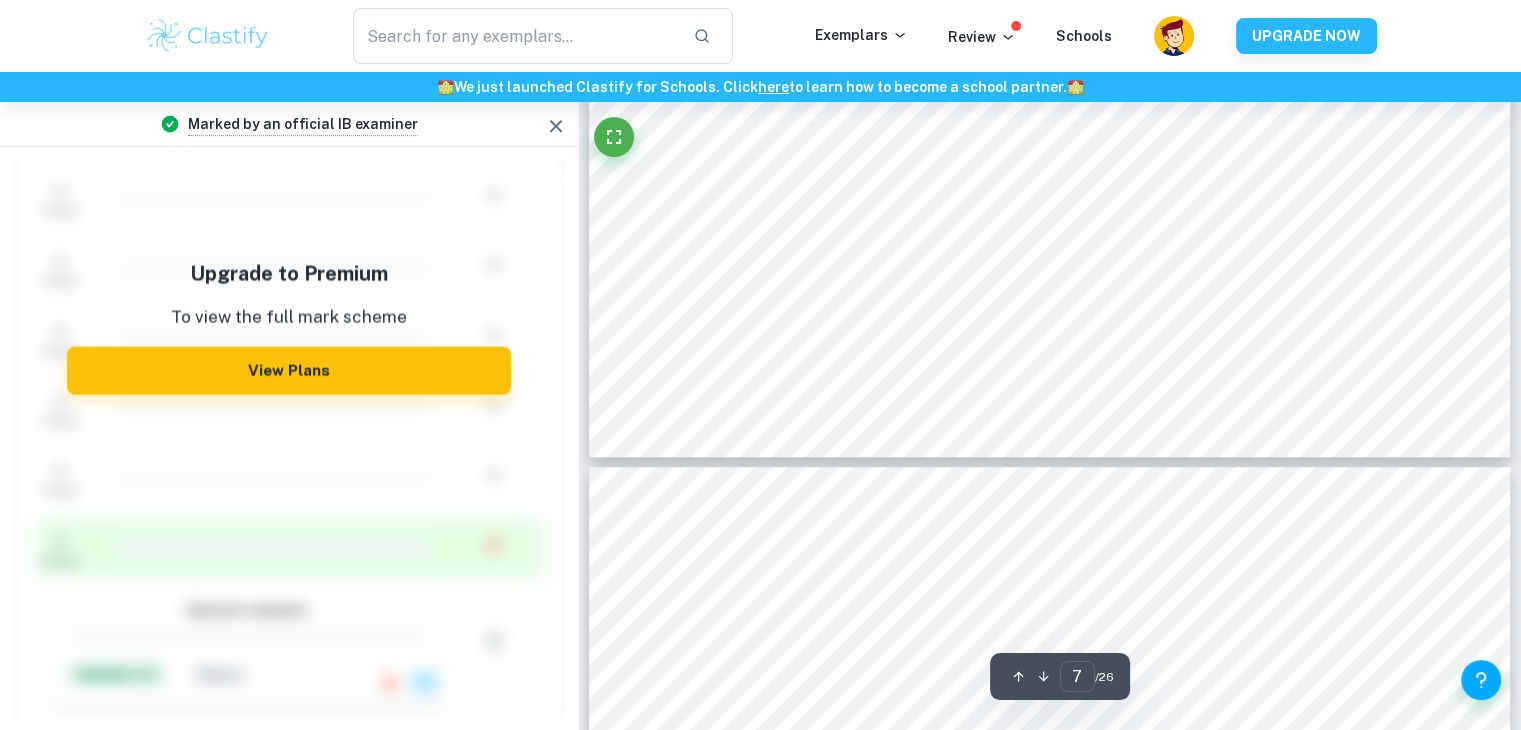 type on "8" 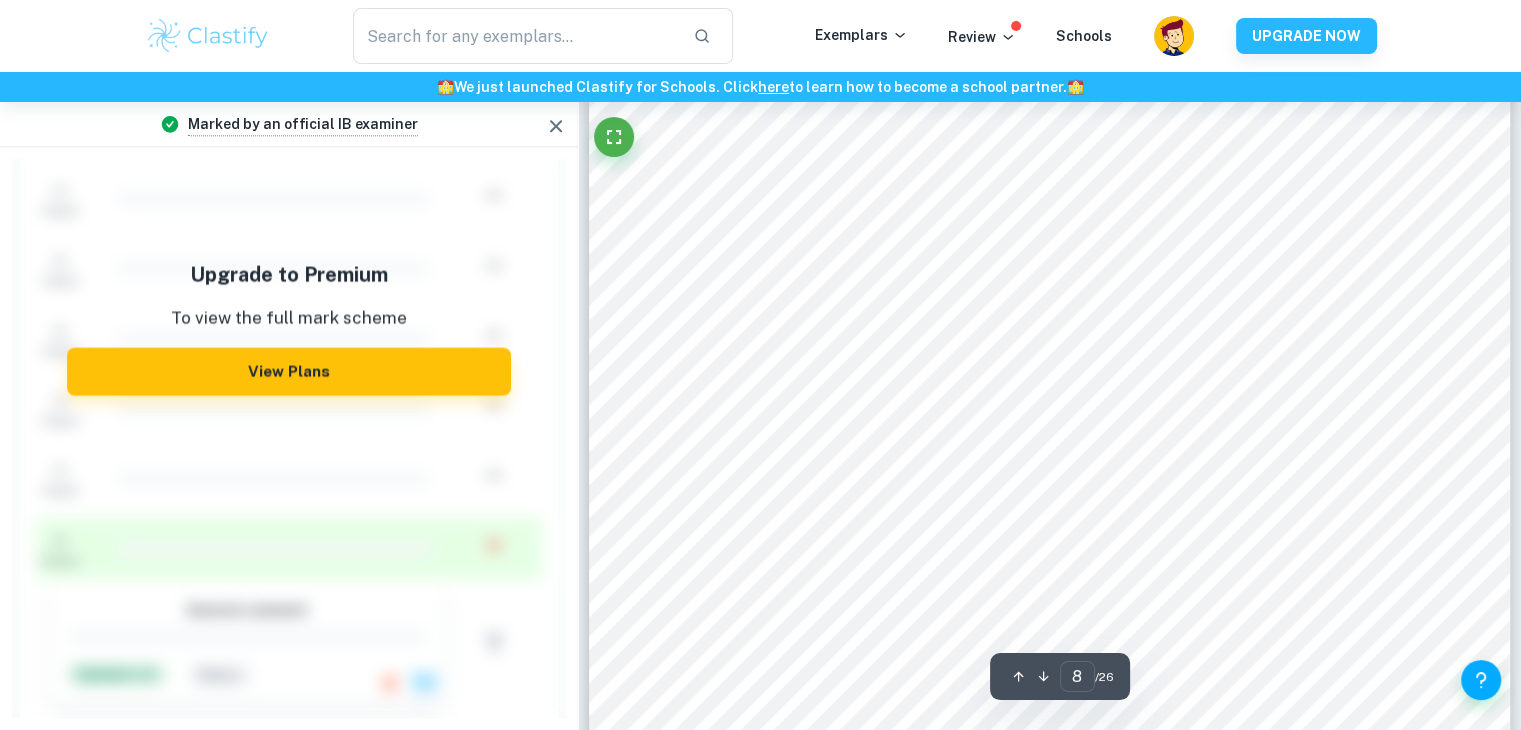 scroll, scrollTop: 9902, scrollLeft: 0, axis: vertical 